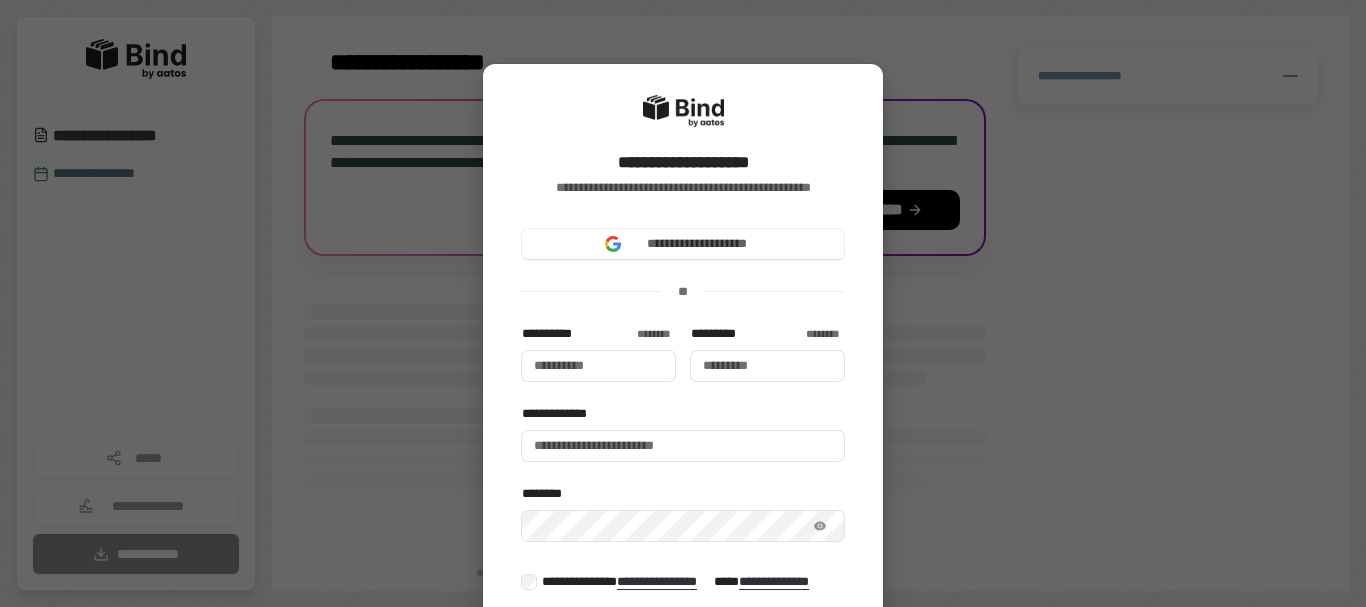 scroll, scrollTop: 0, scrollLeft: 0, axis: both 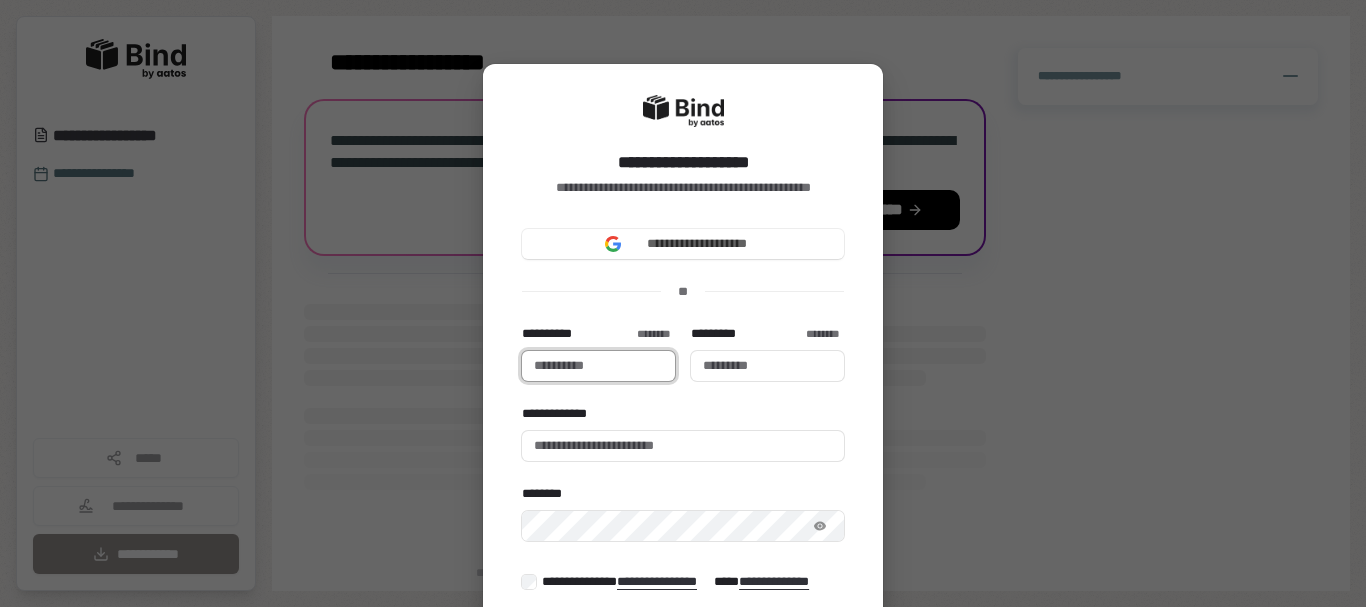 type 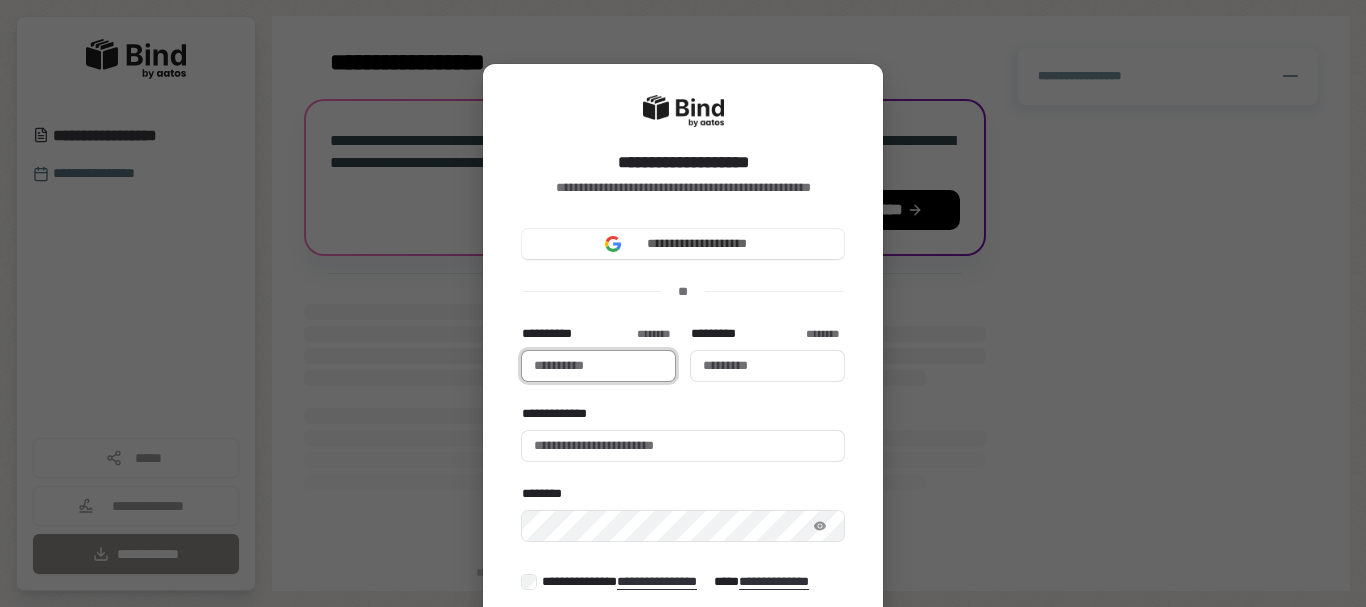 type on "*********" 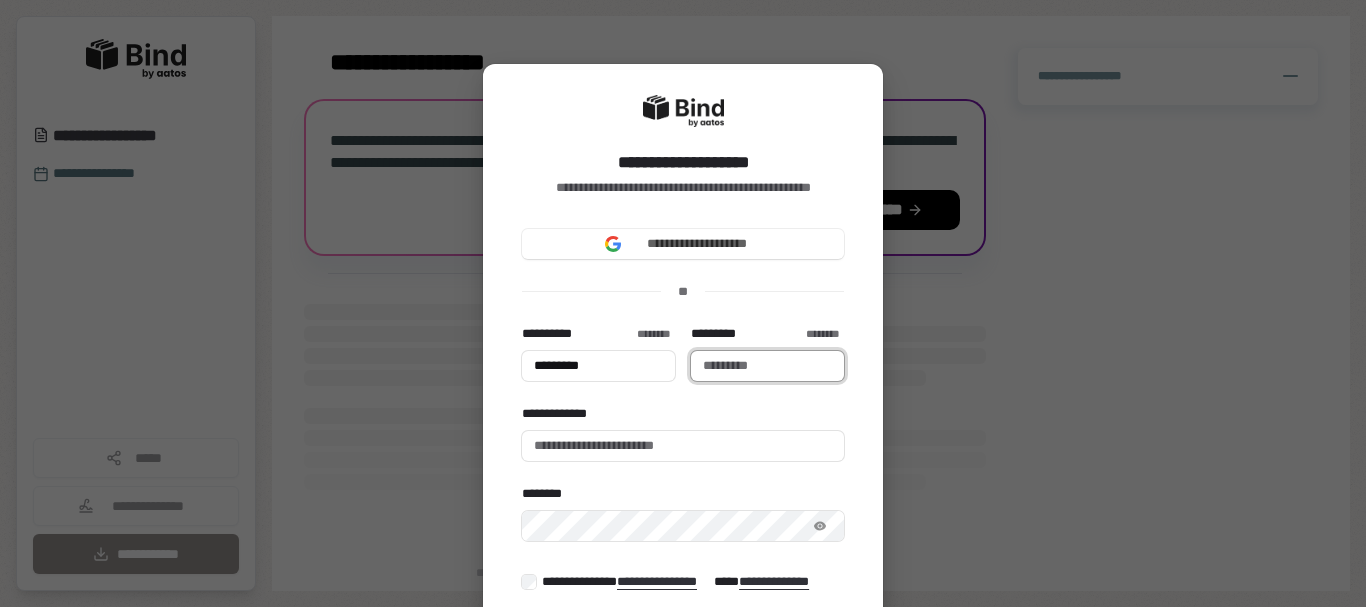 type on "****" 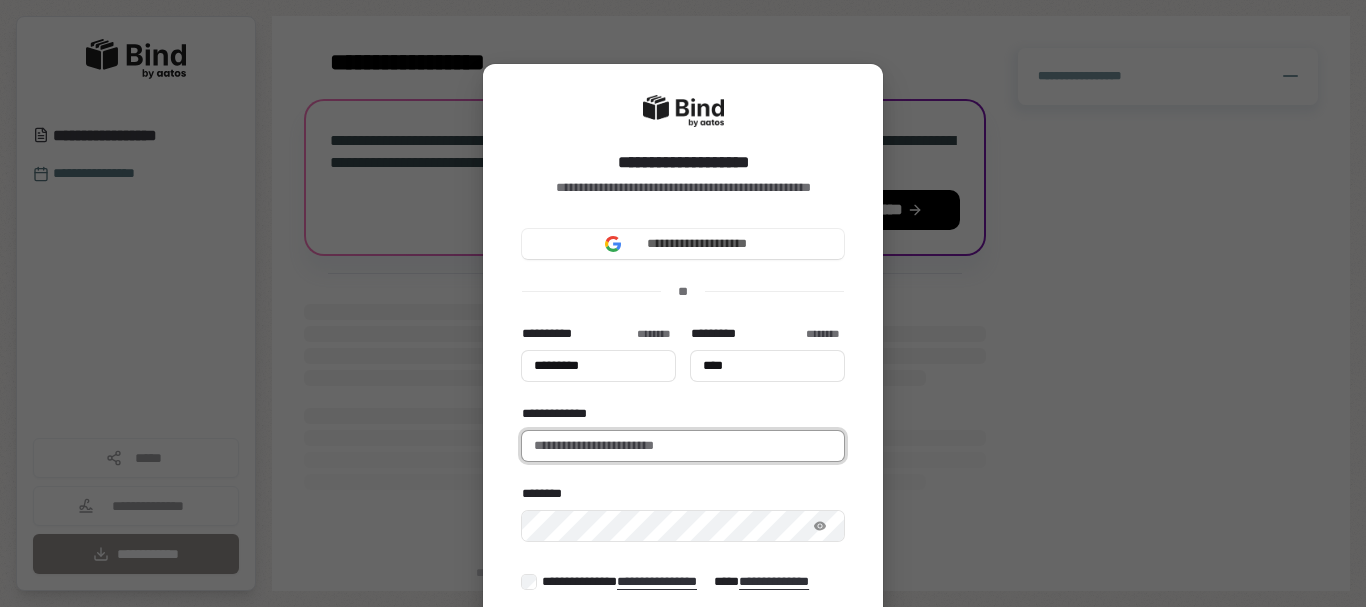 type on "**********" 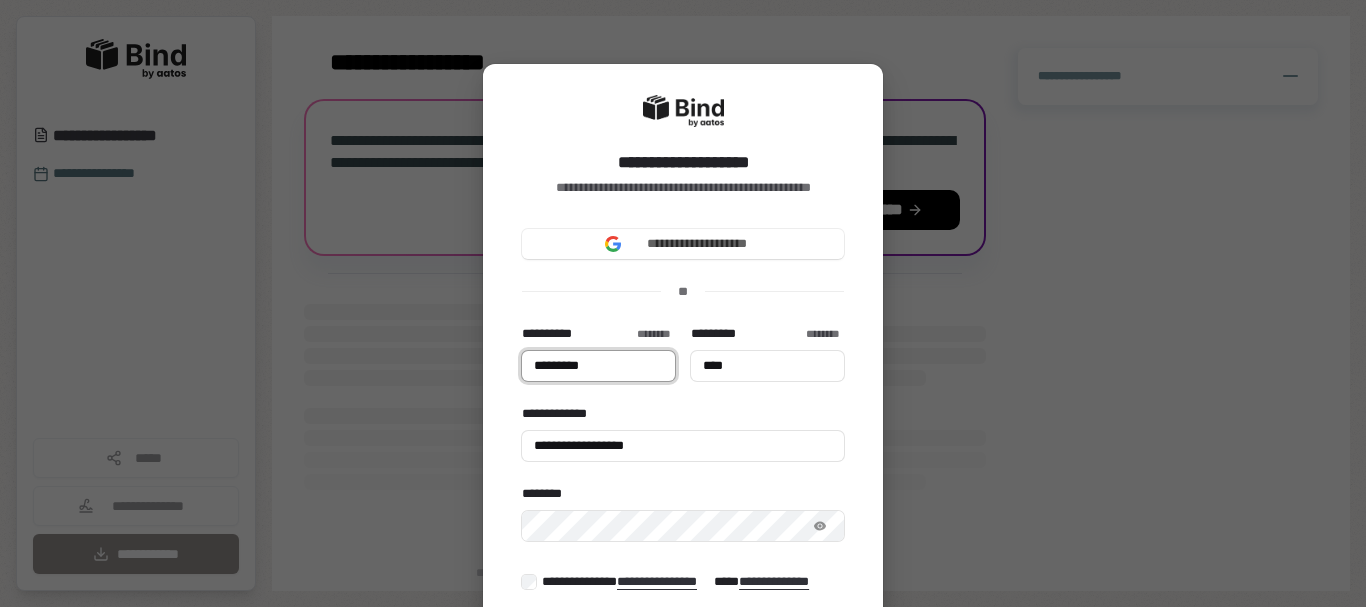 type on "*********" 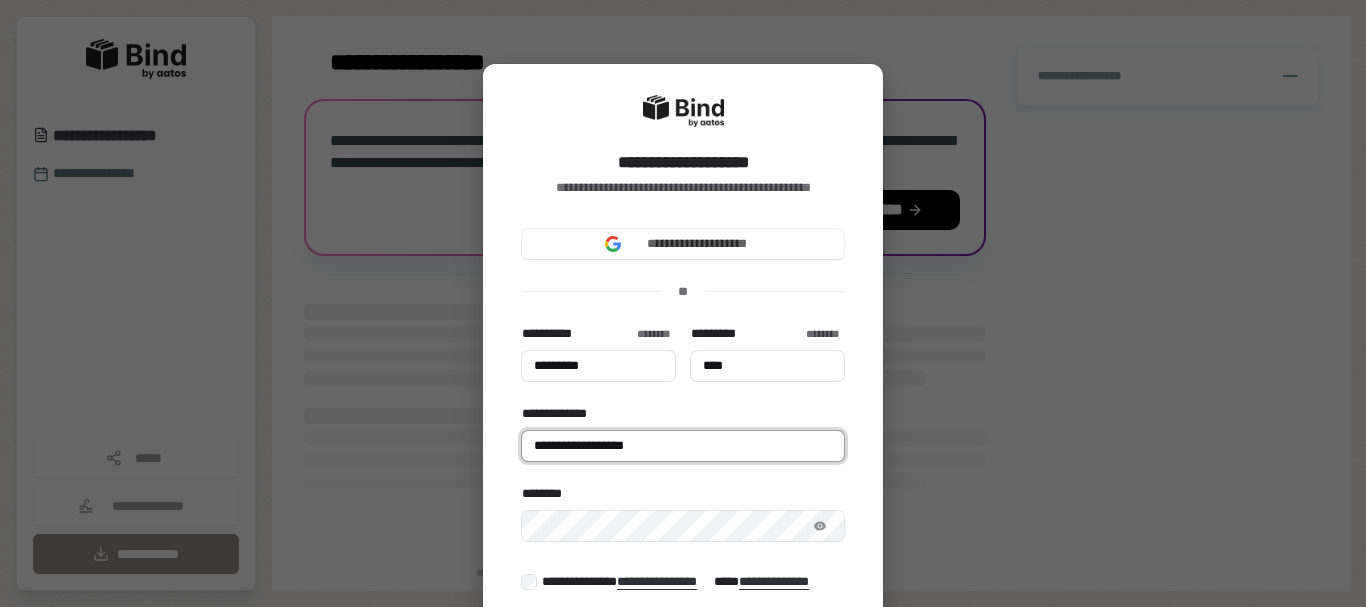 type on "*********" 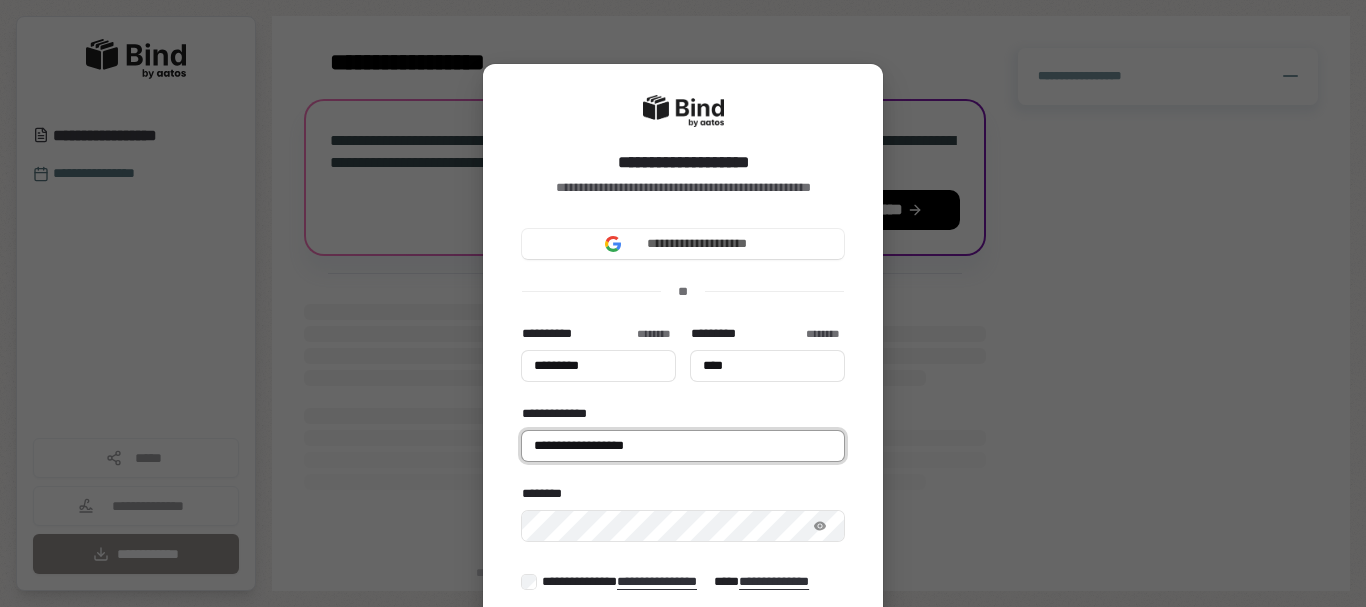 type on "*********" 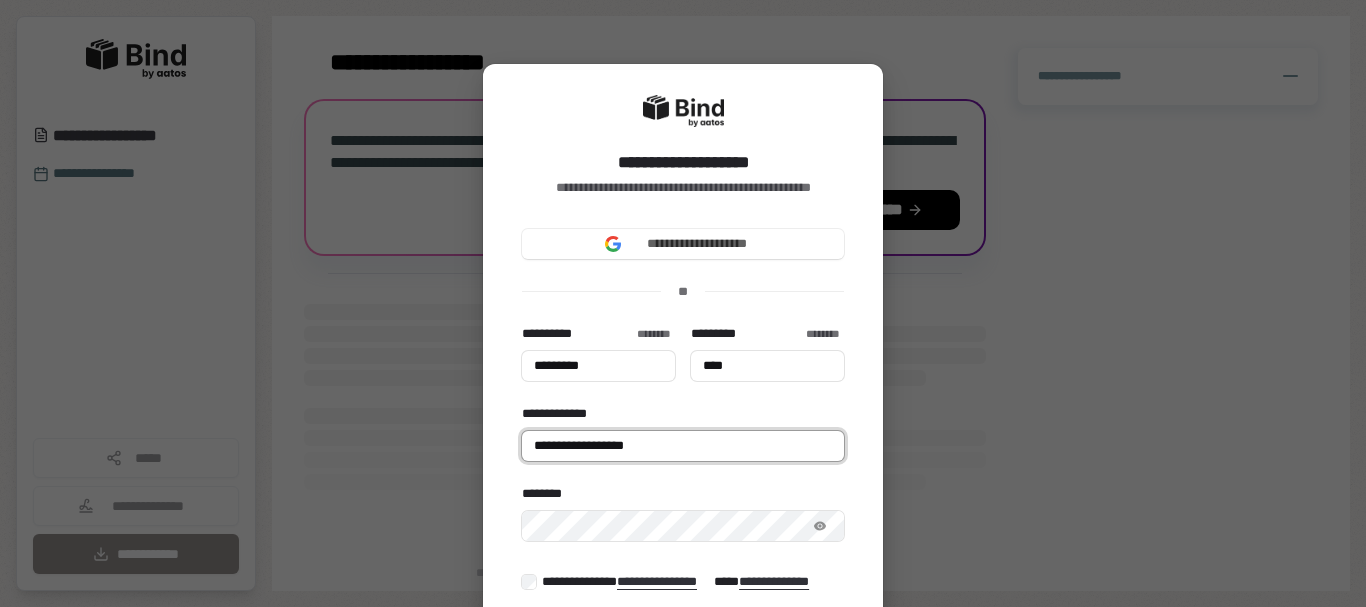 type on "****" 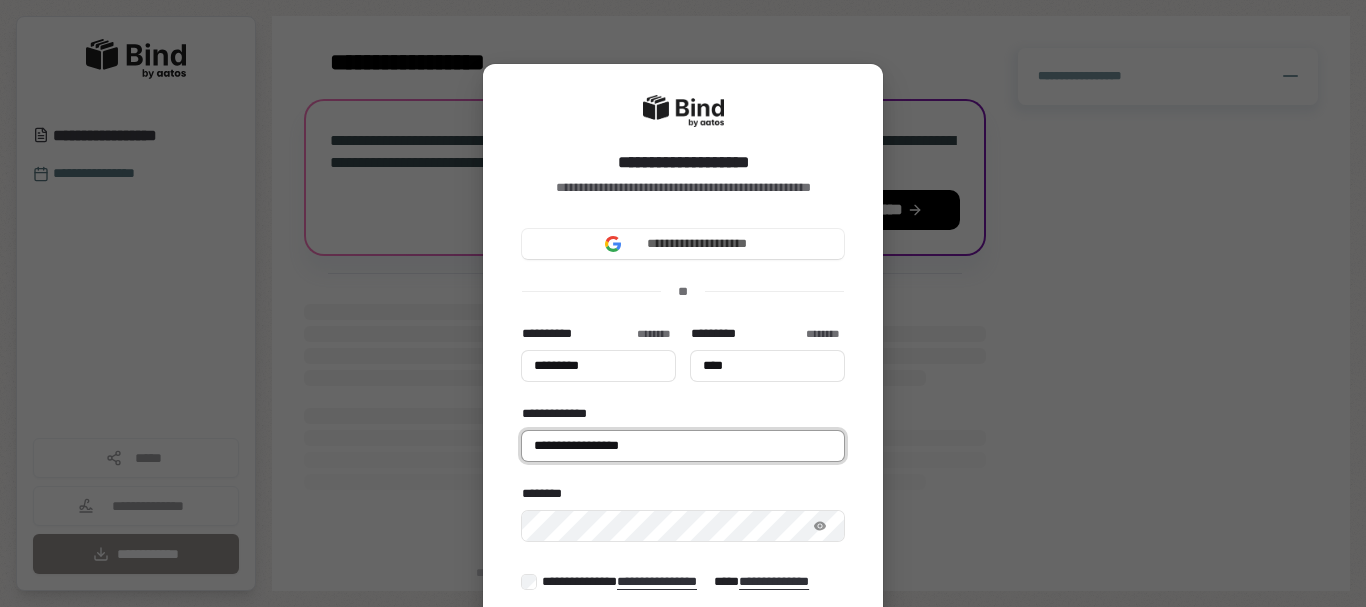 type on "*********" 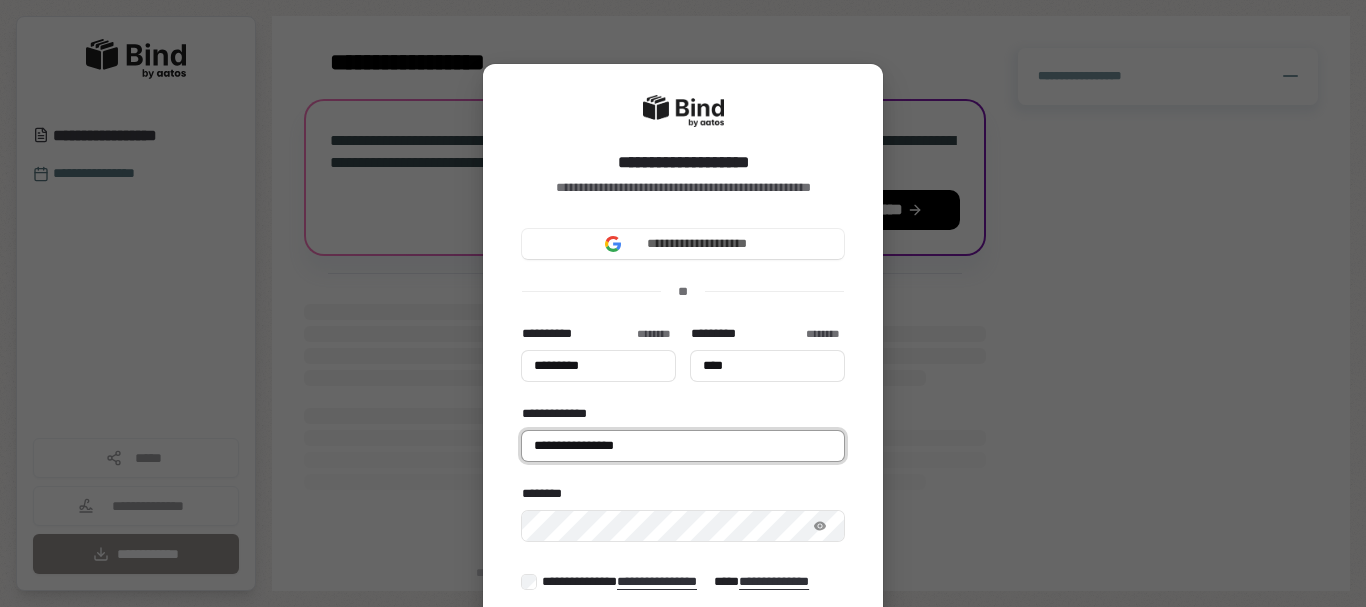 type on "*********" 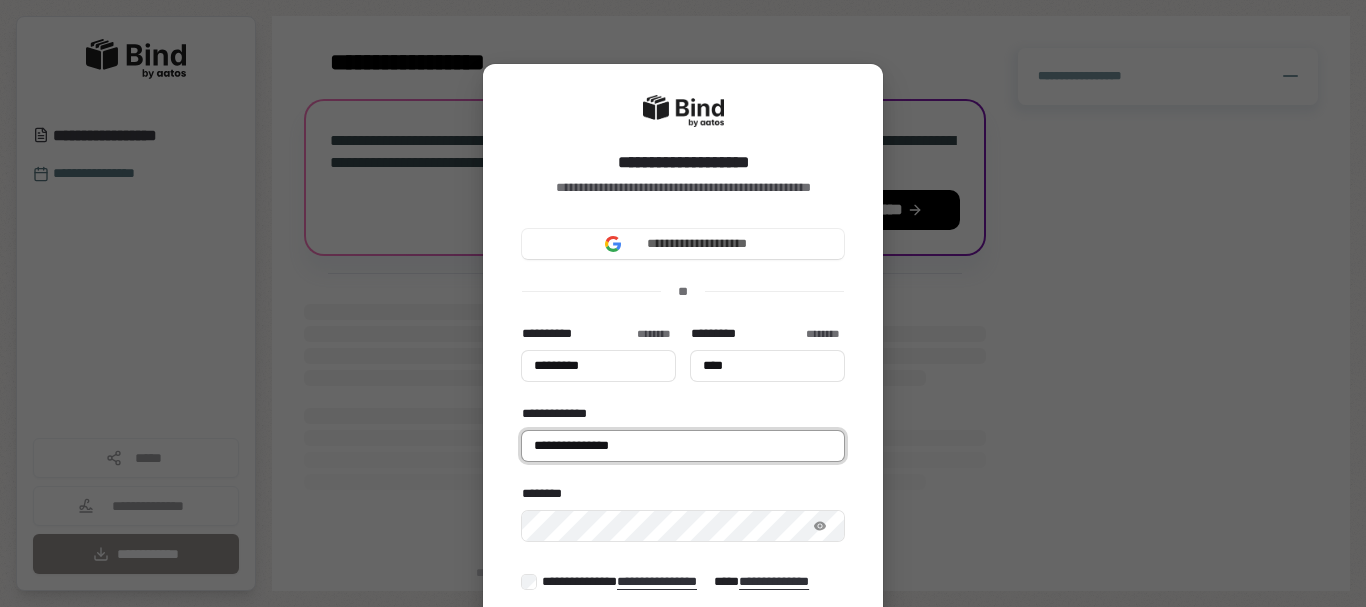 type on "*********" 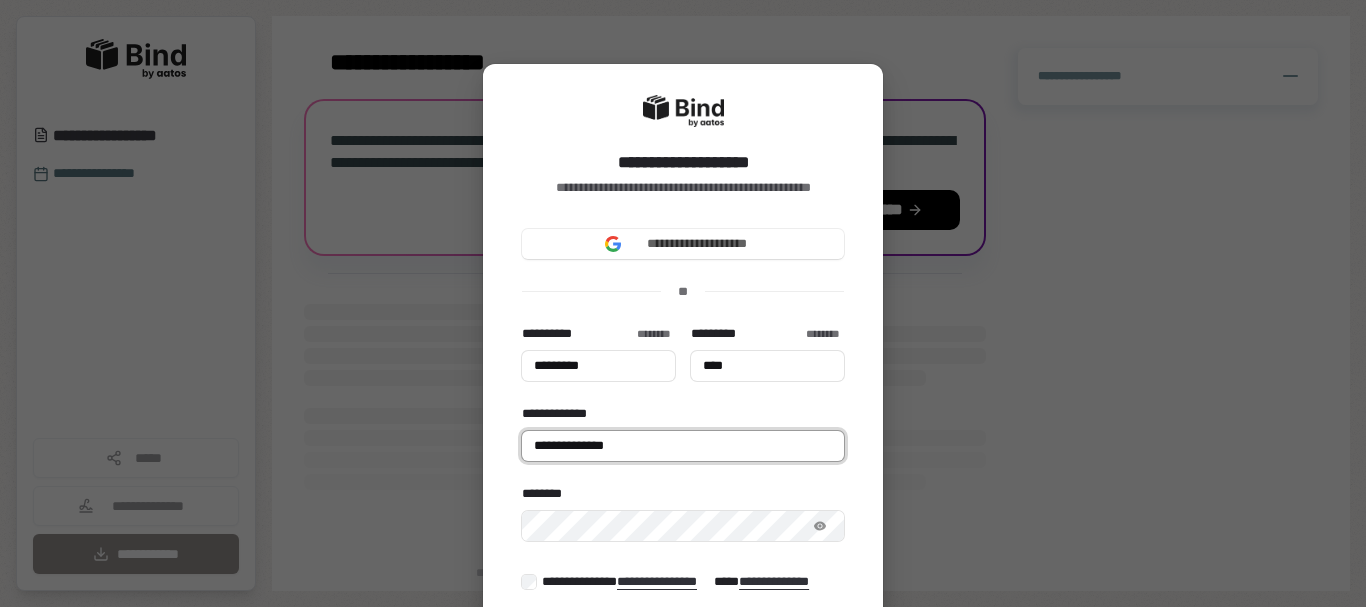 type on "*********" 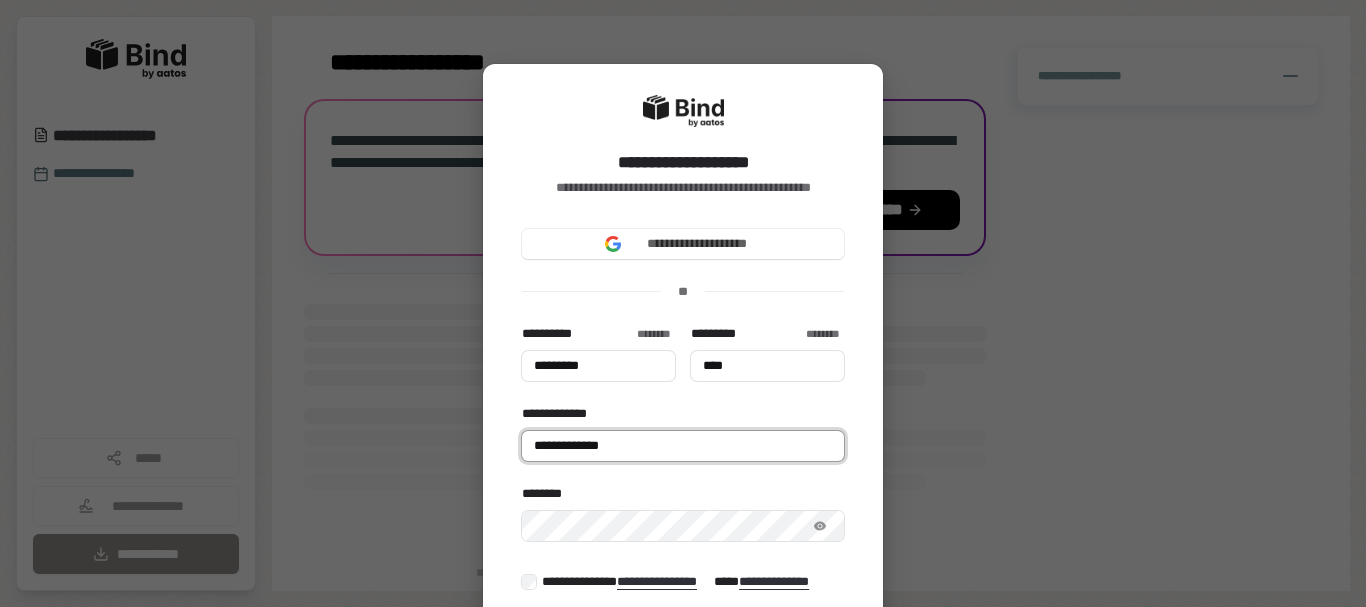 type on "*********" 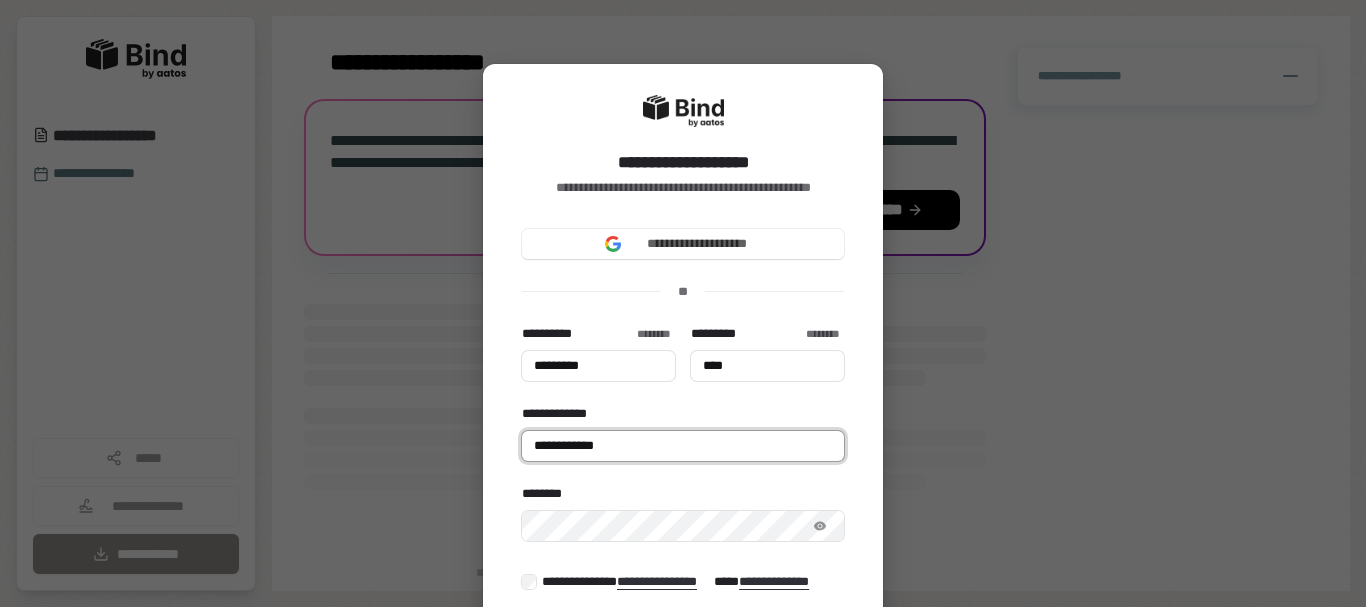 type on "*********" 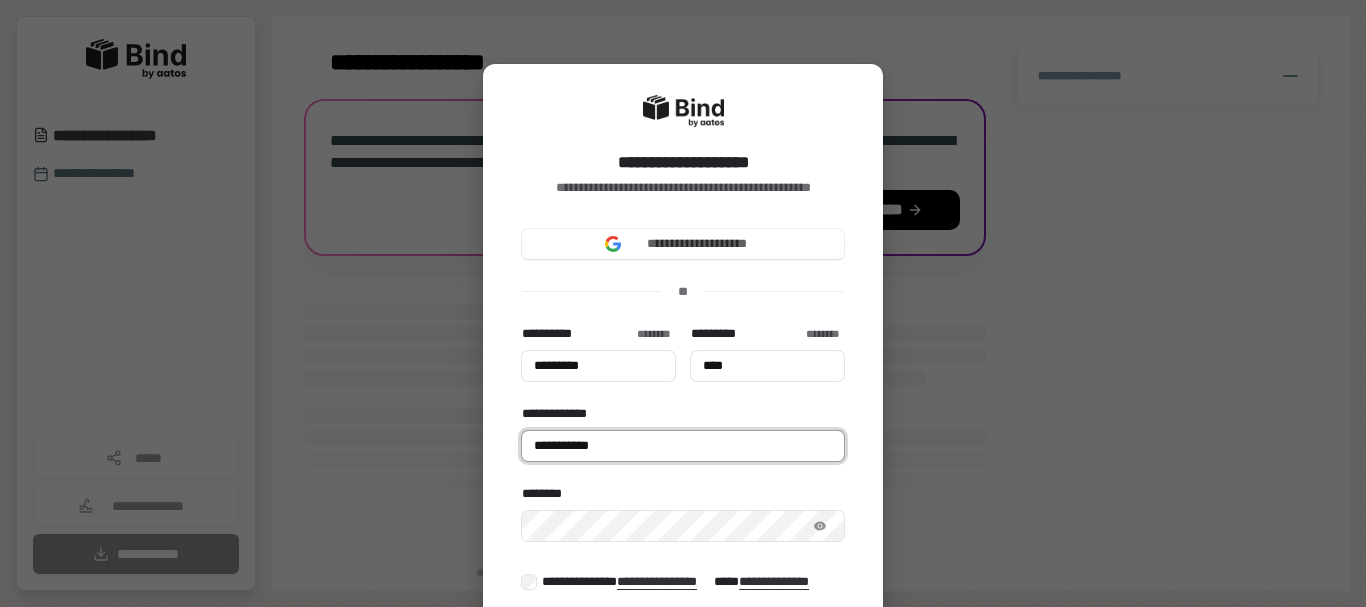 type on "*********" 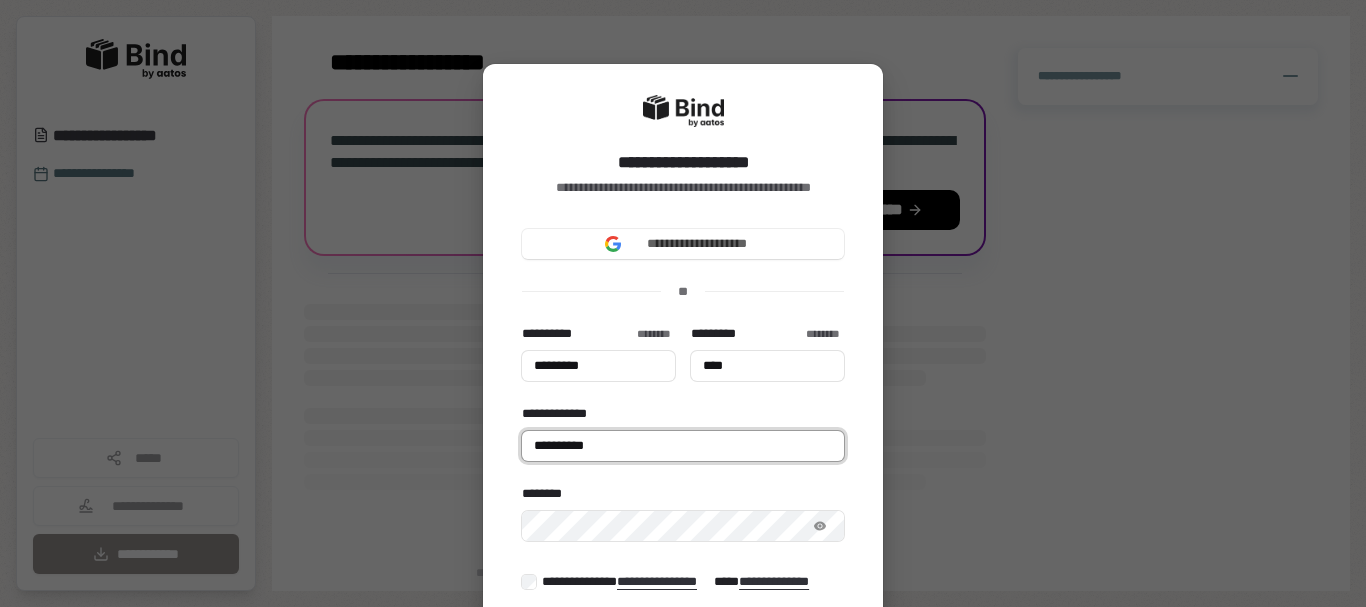 type on "*********" 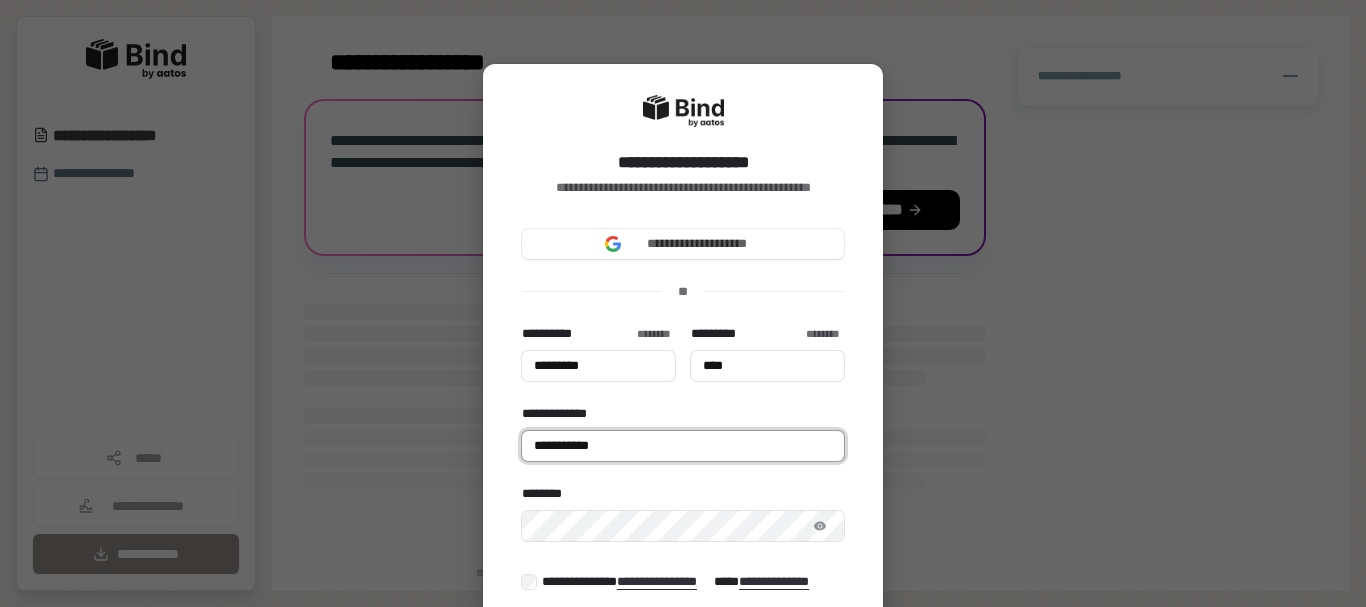 type on "*********" 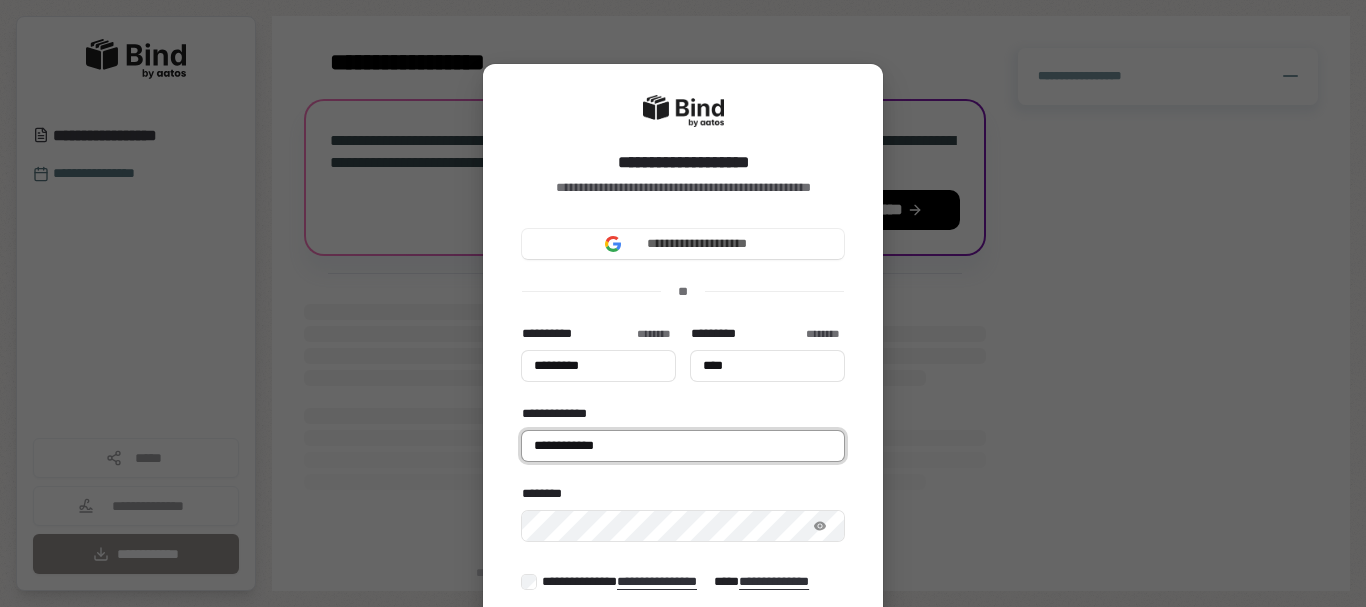 type on "*********" 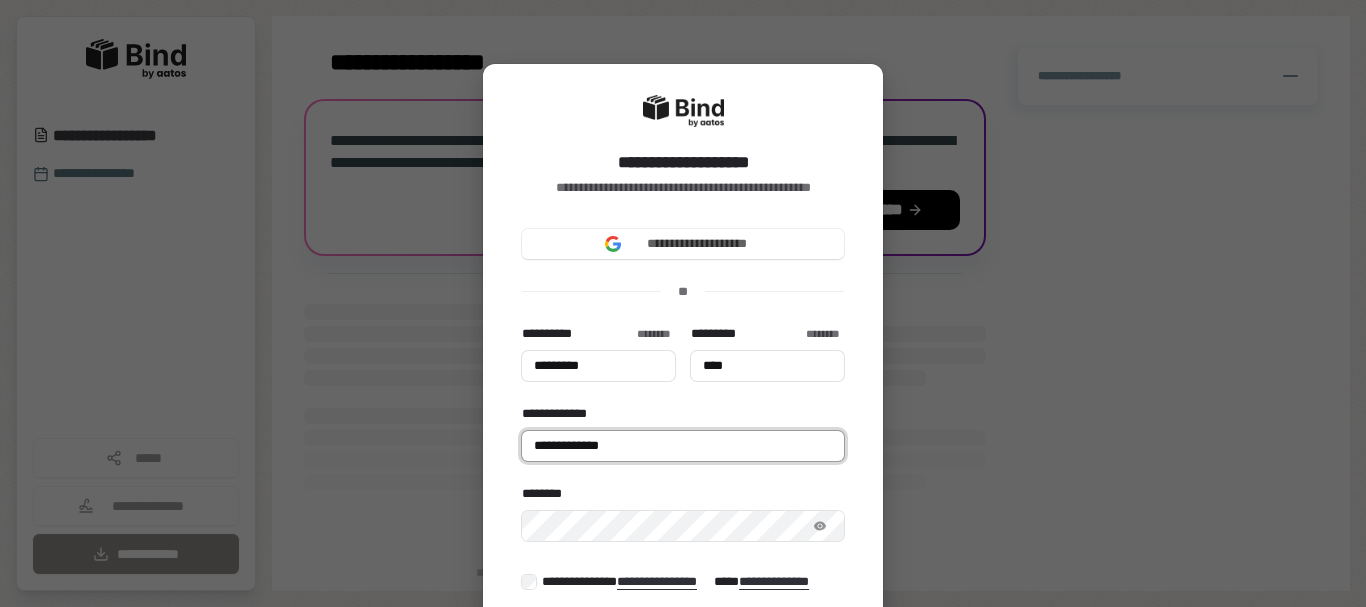 type on "*********" 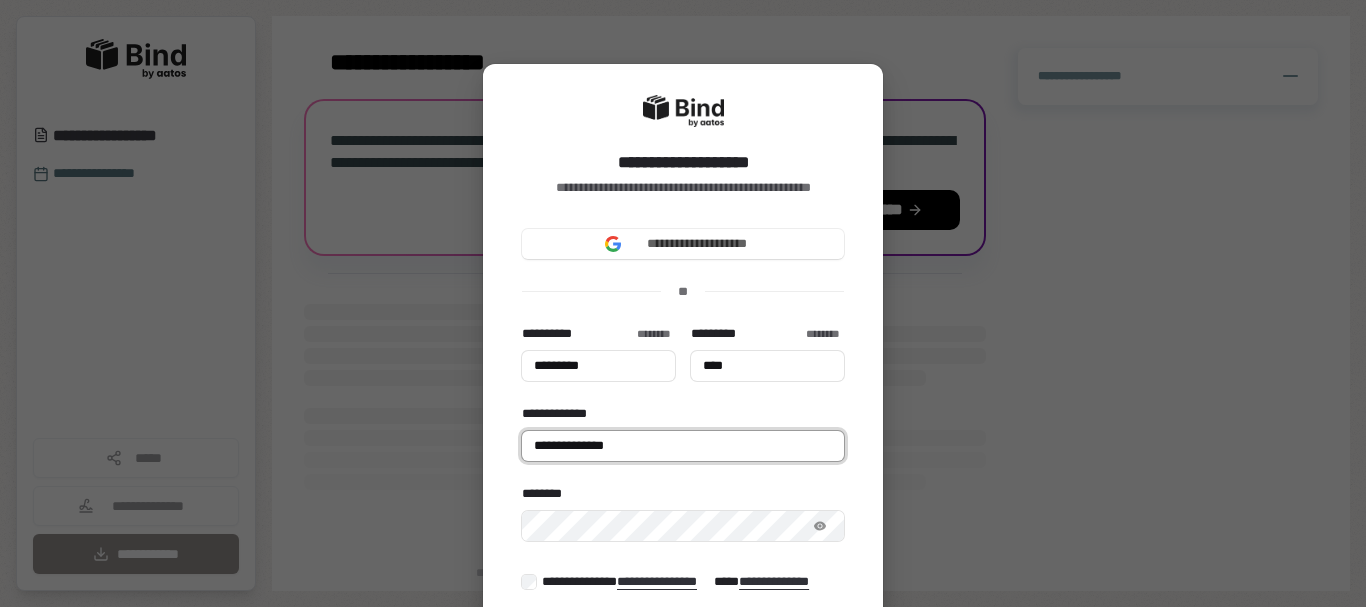 type on "*********" 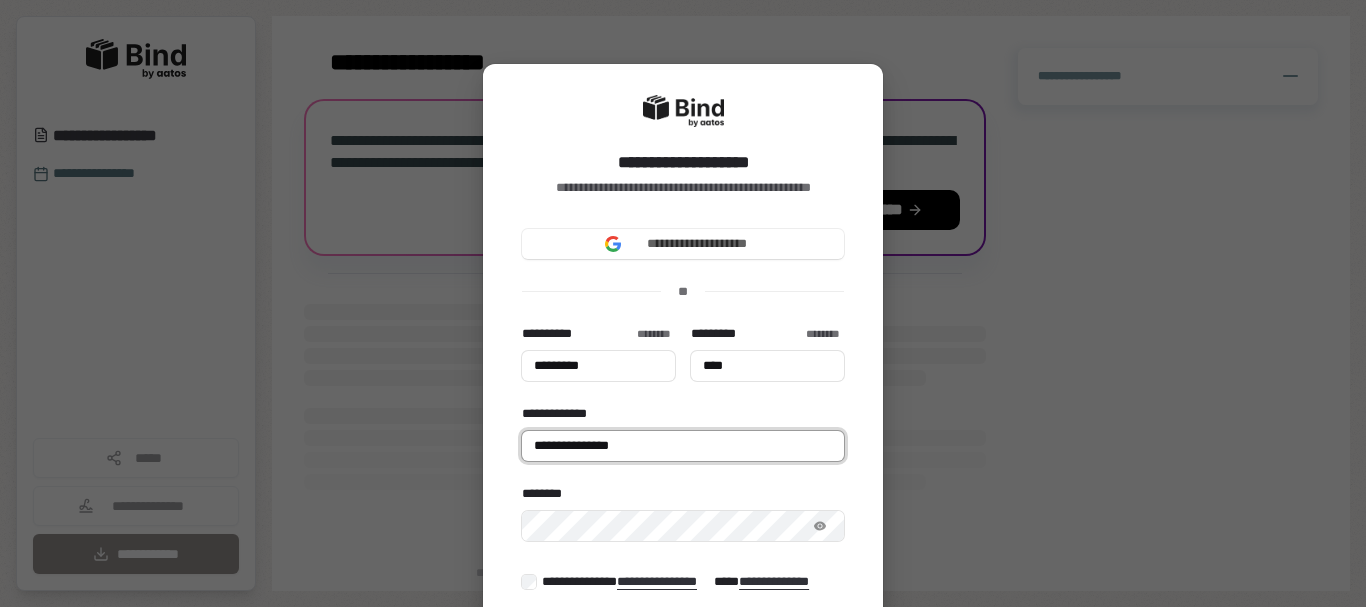 type on "*********" 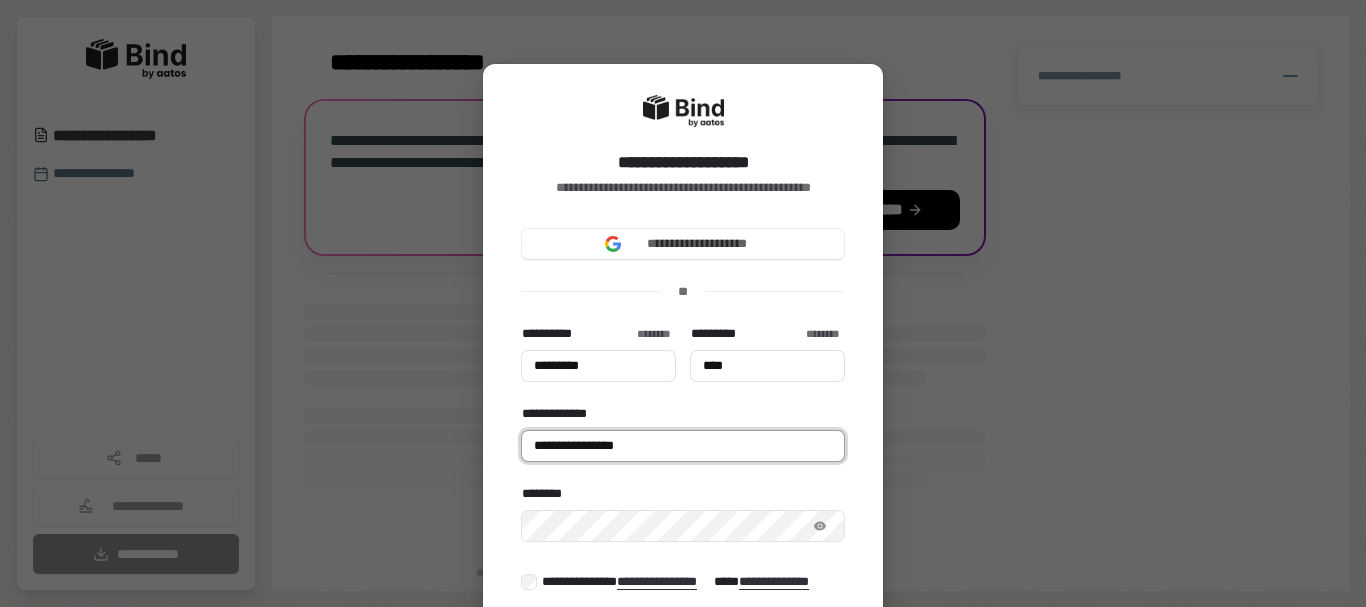 type on "*********" 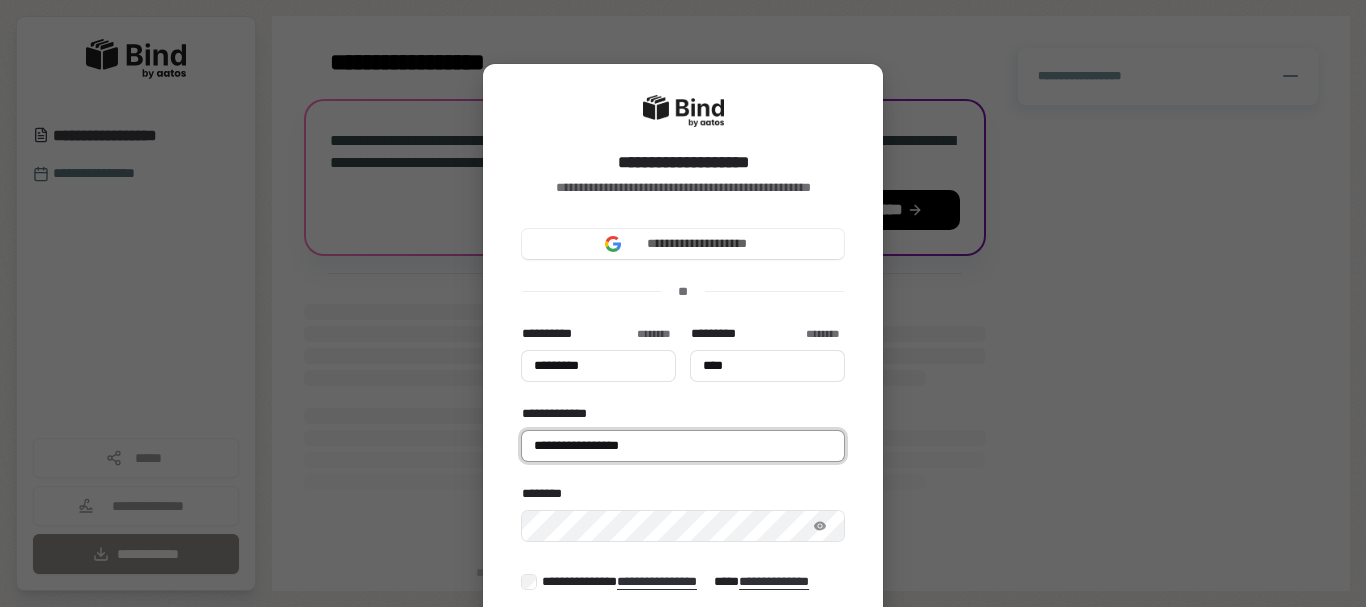 type on "*********" 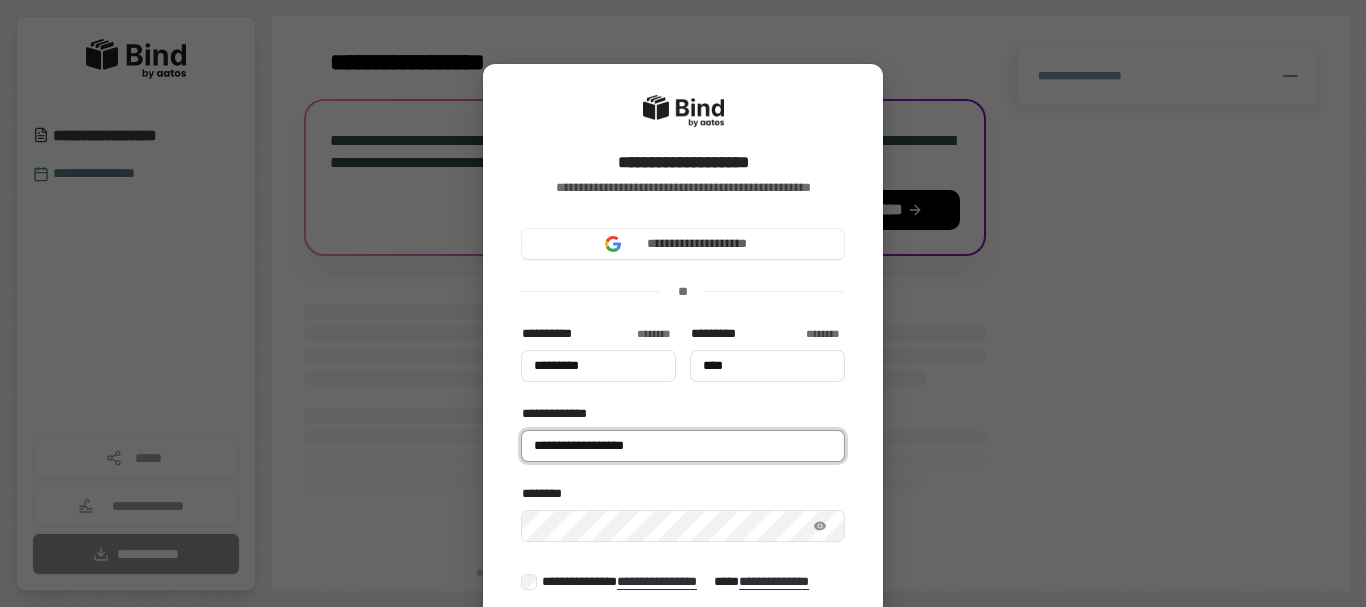 type on "*********" 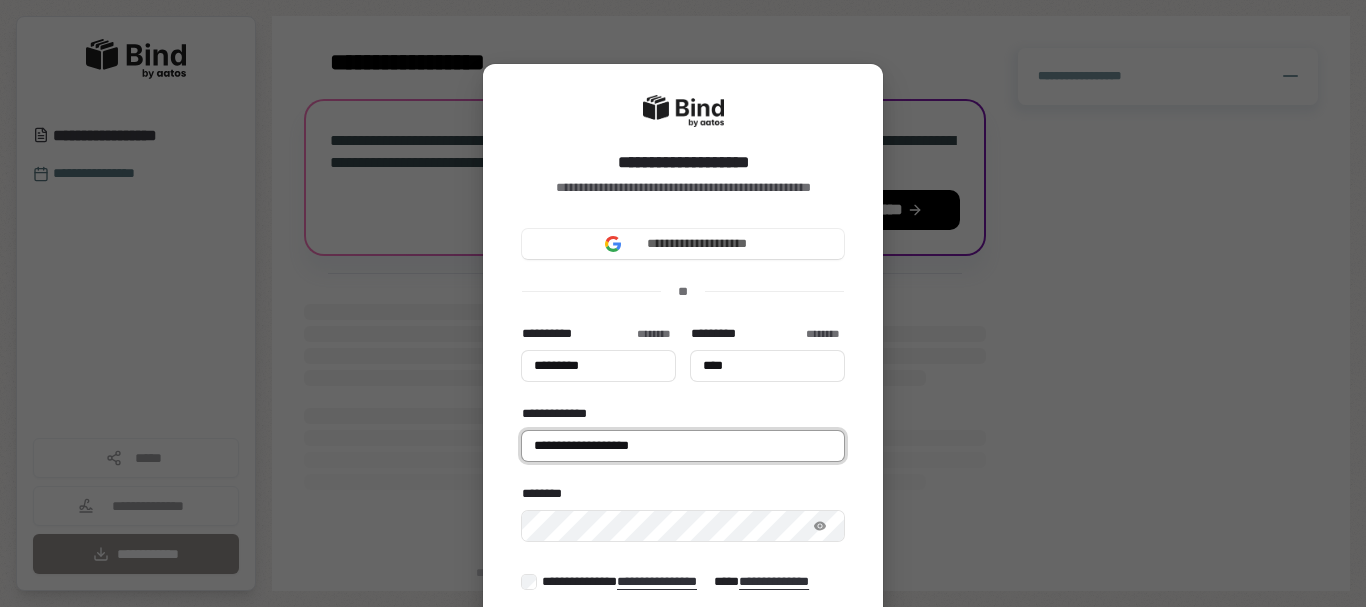 type on "*********" 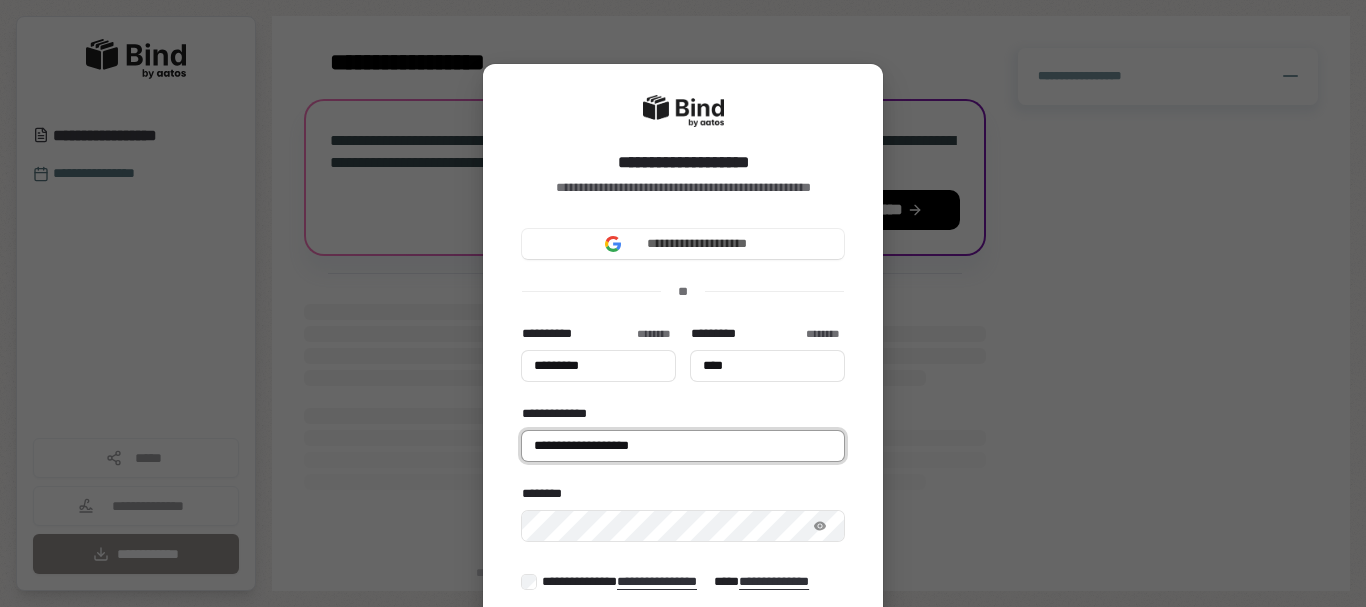 type on "****" 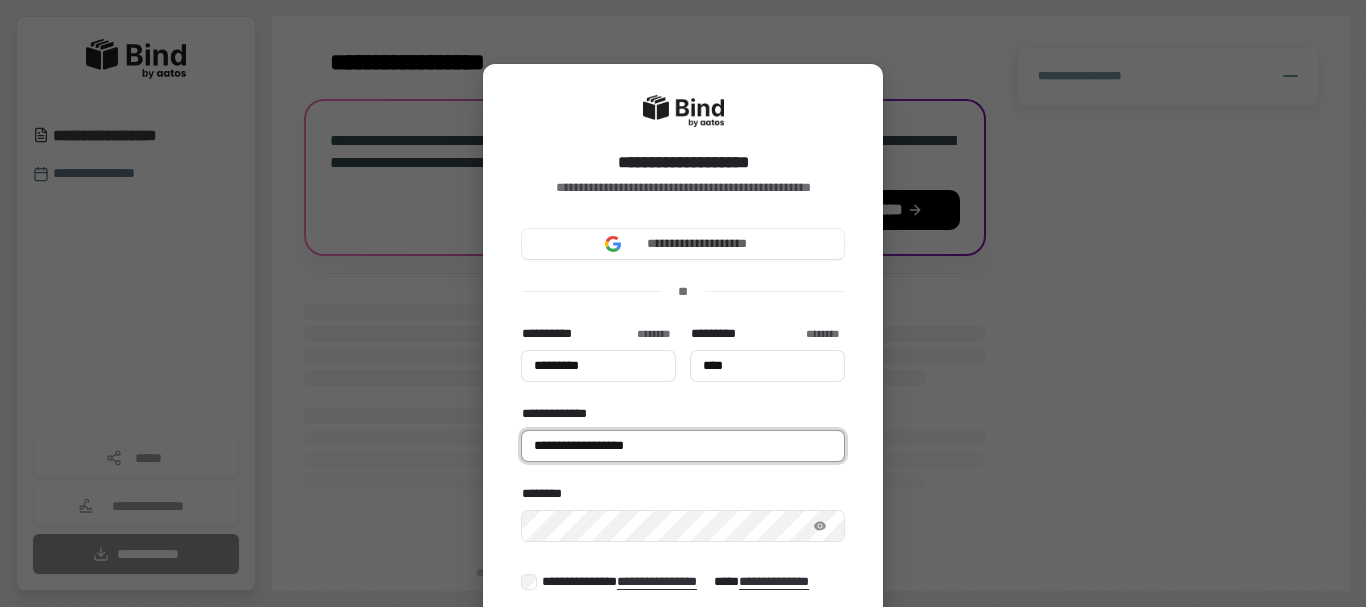 type on "*********" 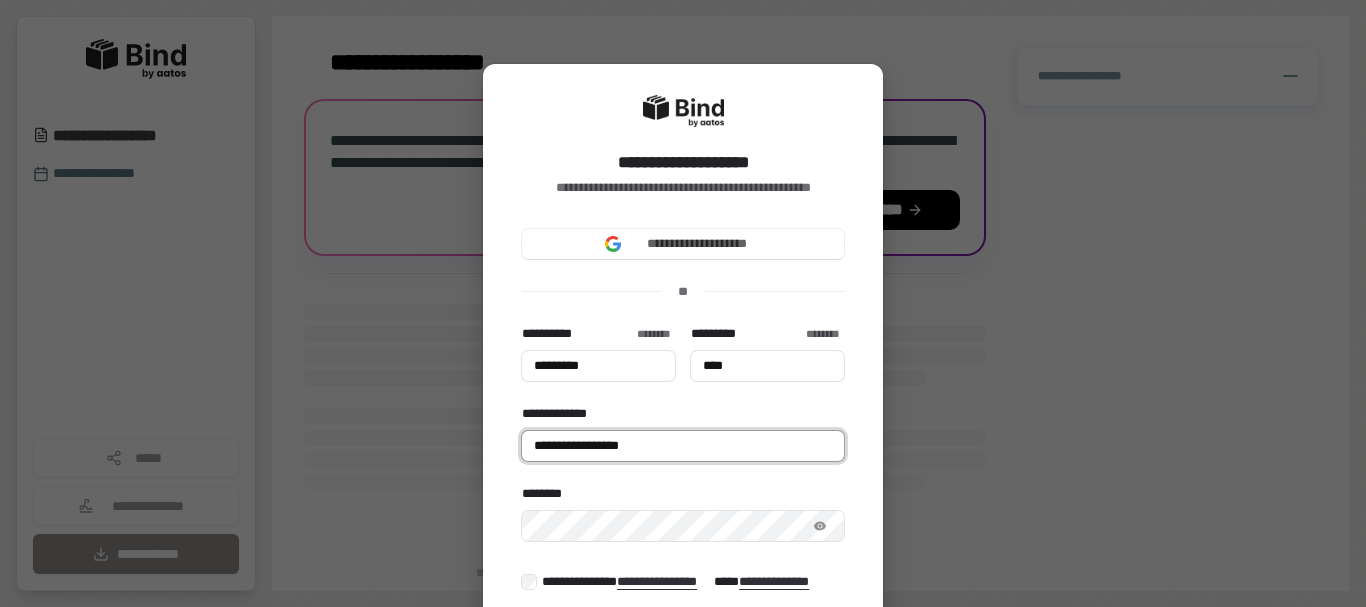 type on "*********" 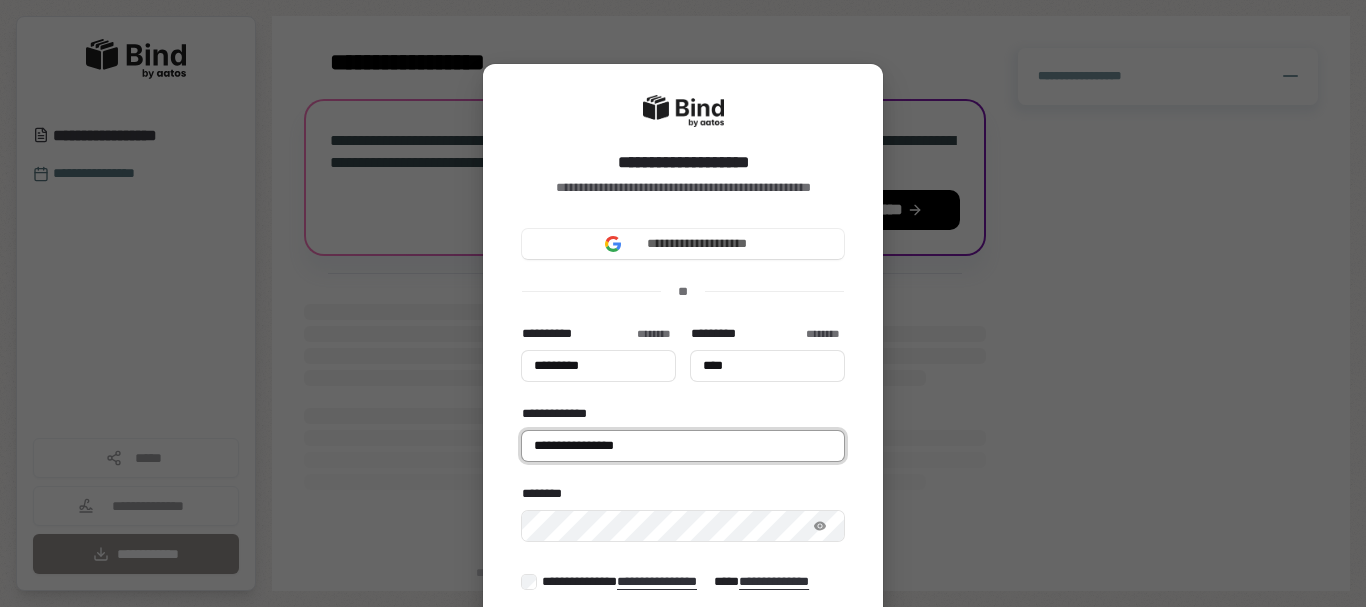 type on "*********" 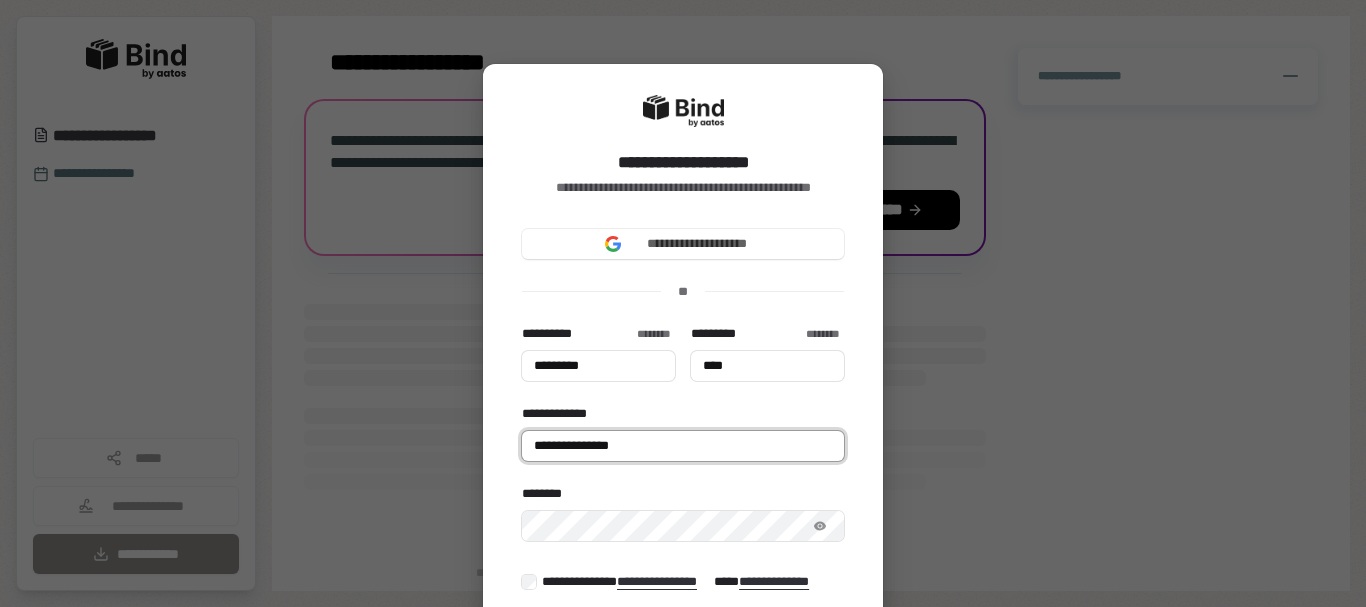 type on "*********" 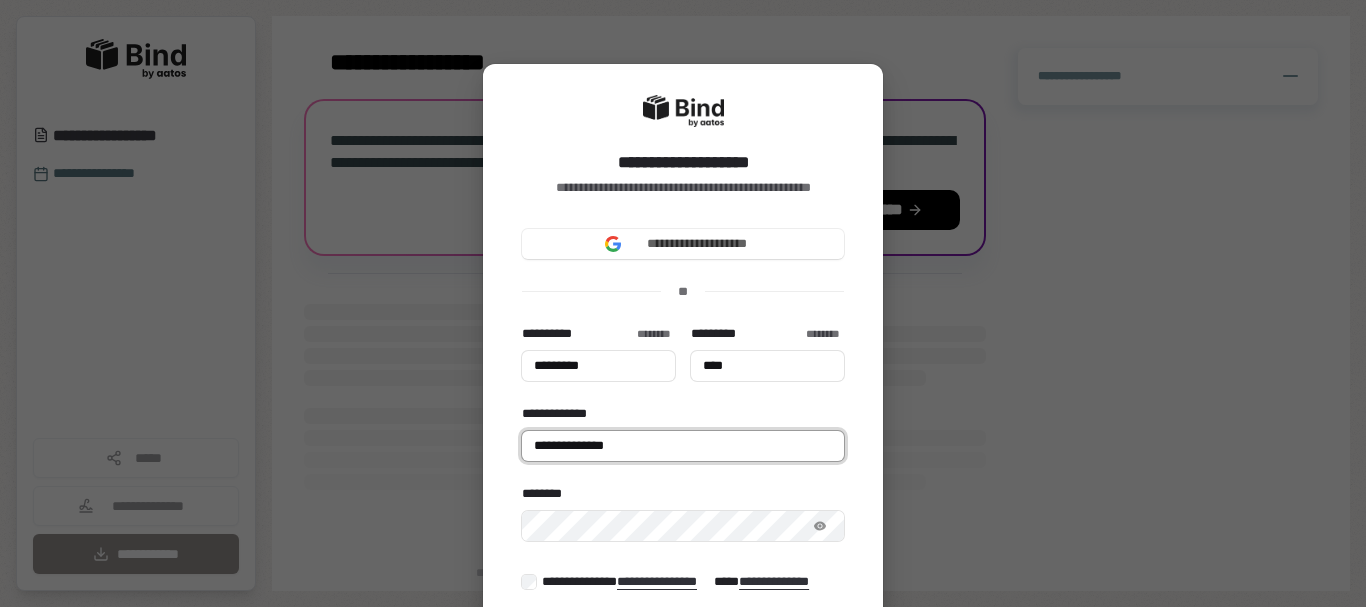type on "*********" 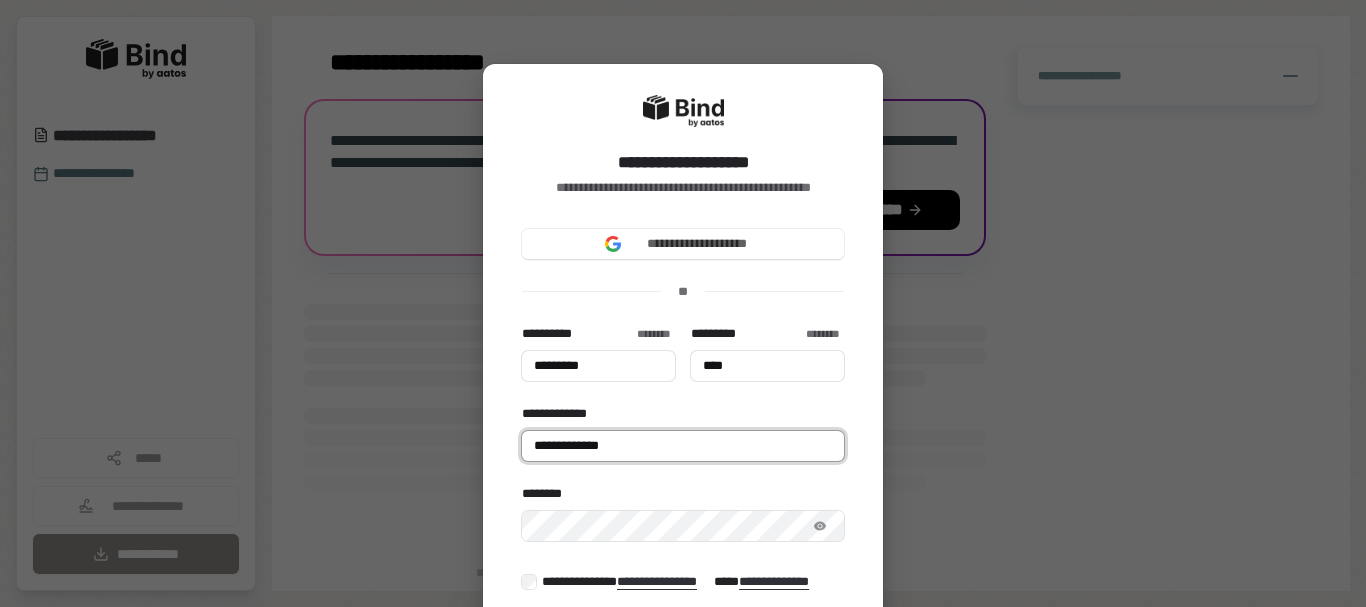 type on "*********" 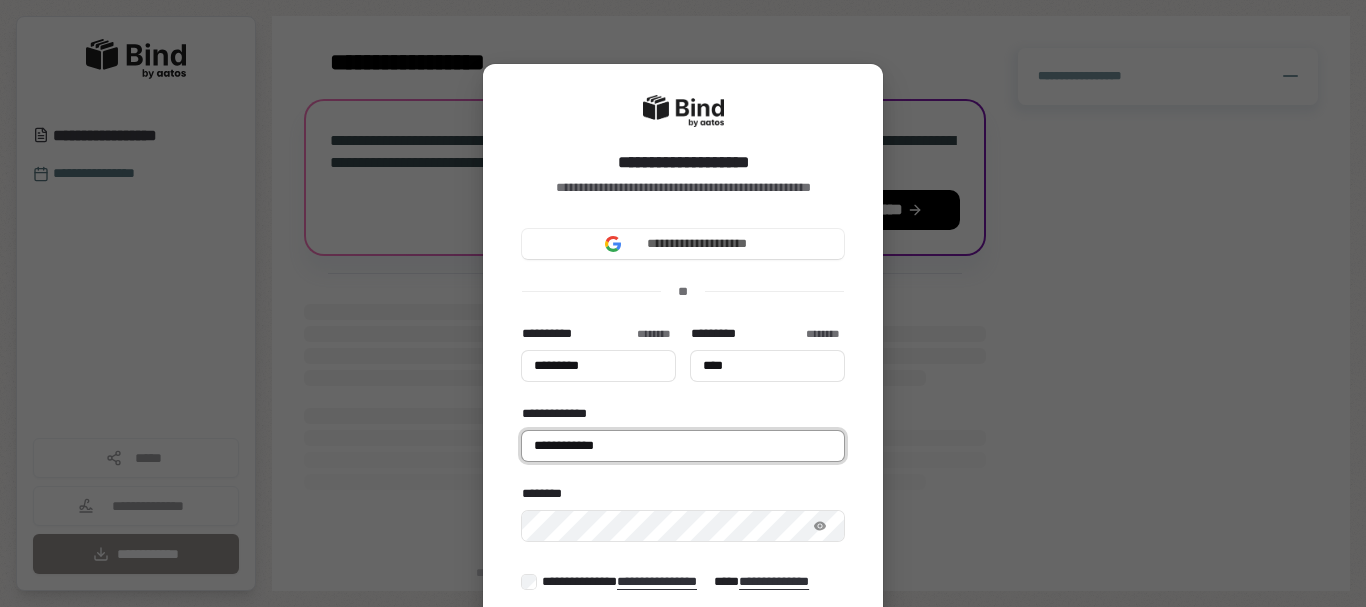 type on "*********" 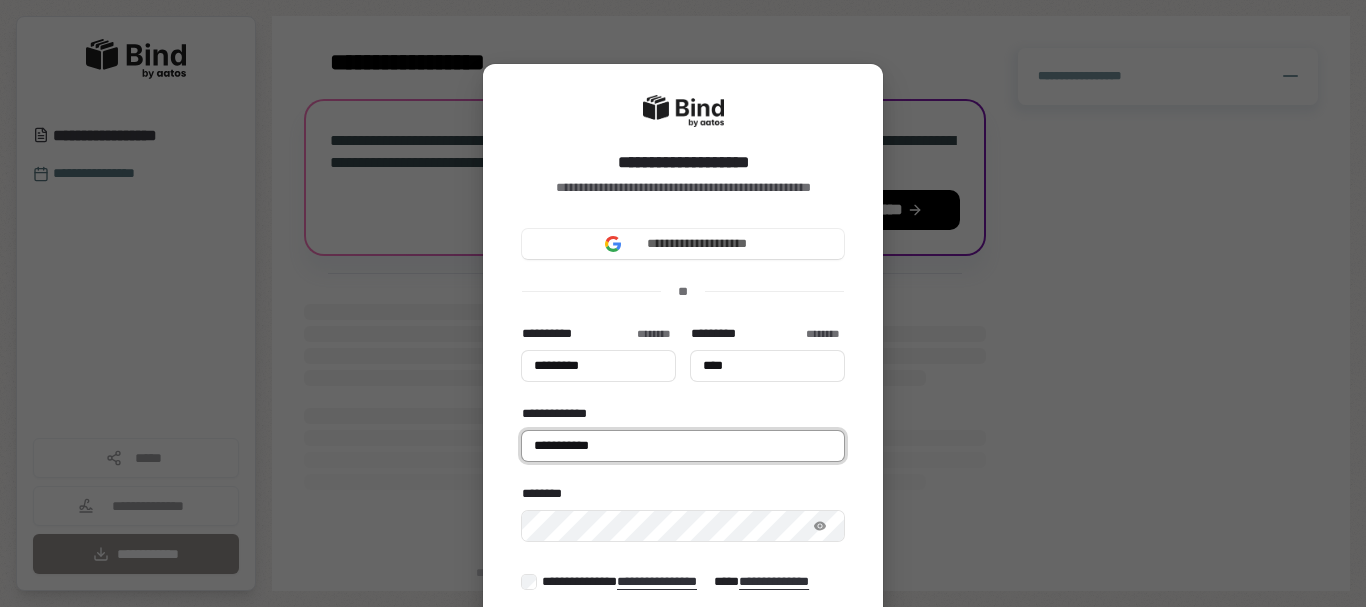 type on "*********" 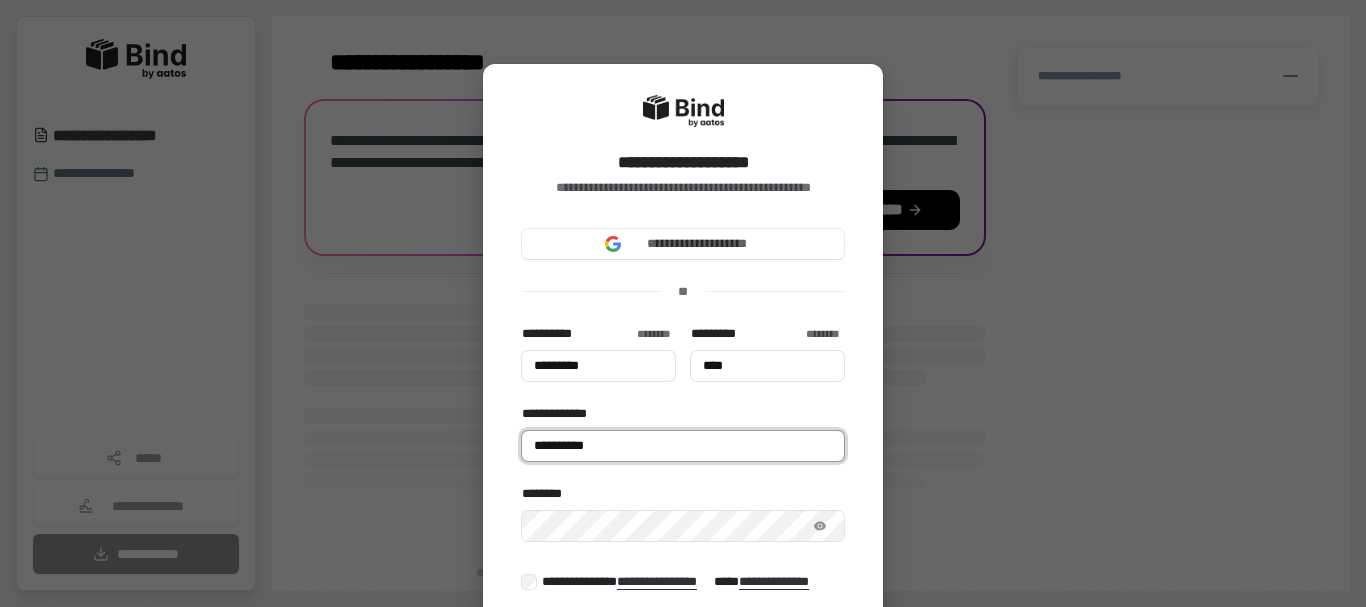 type on "*********" 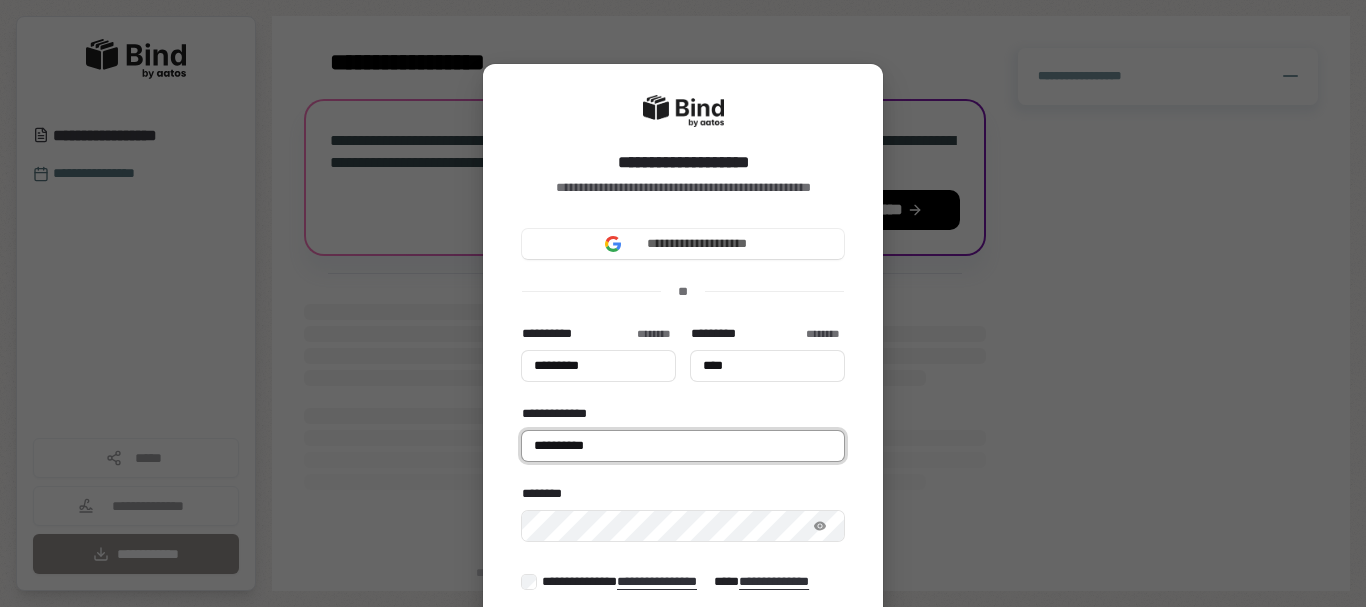 type on "****" 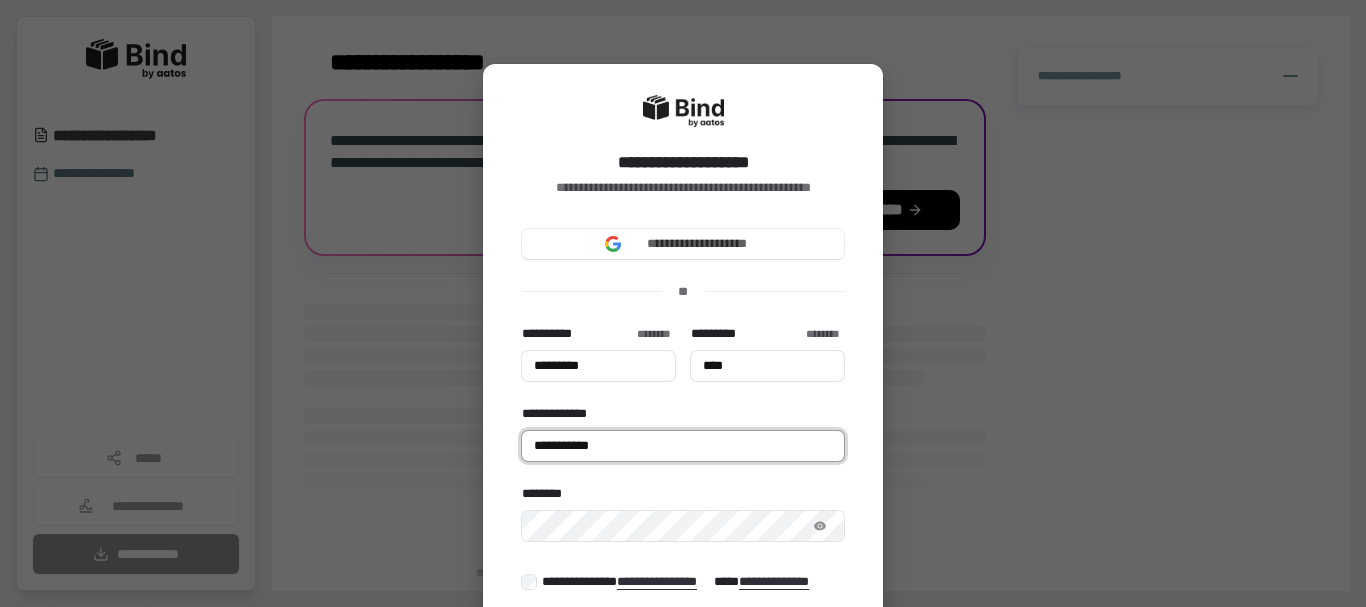 type on "*********" 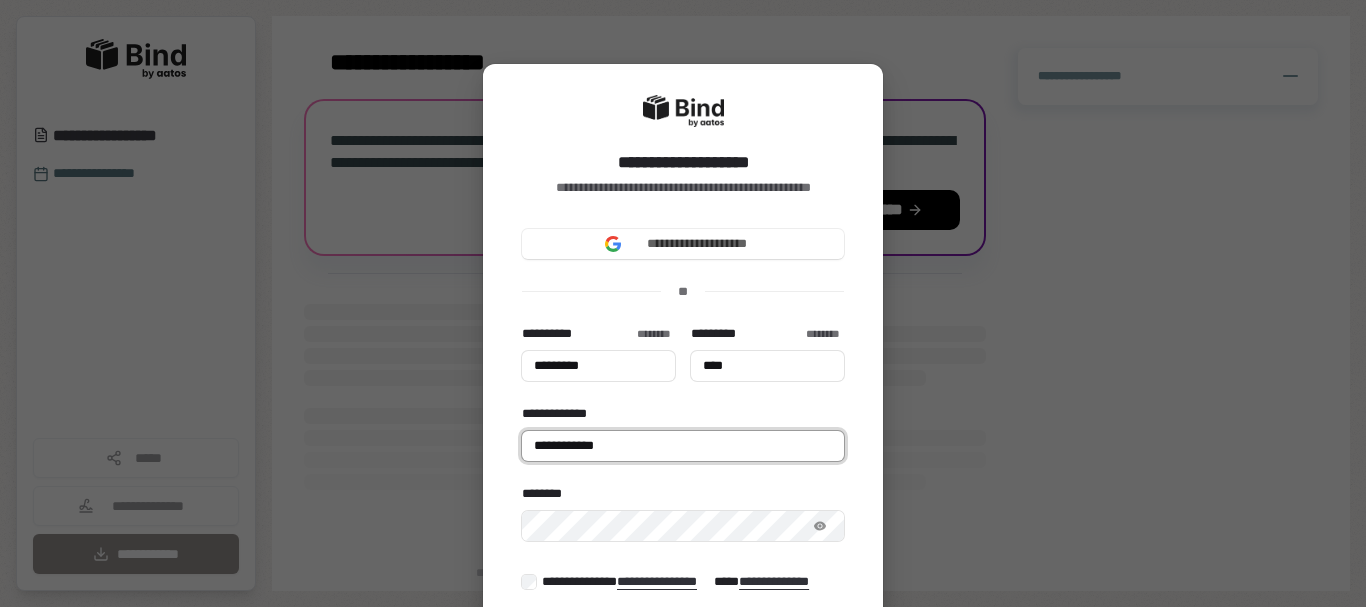 type on "*********" 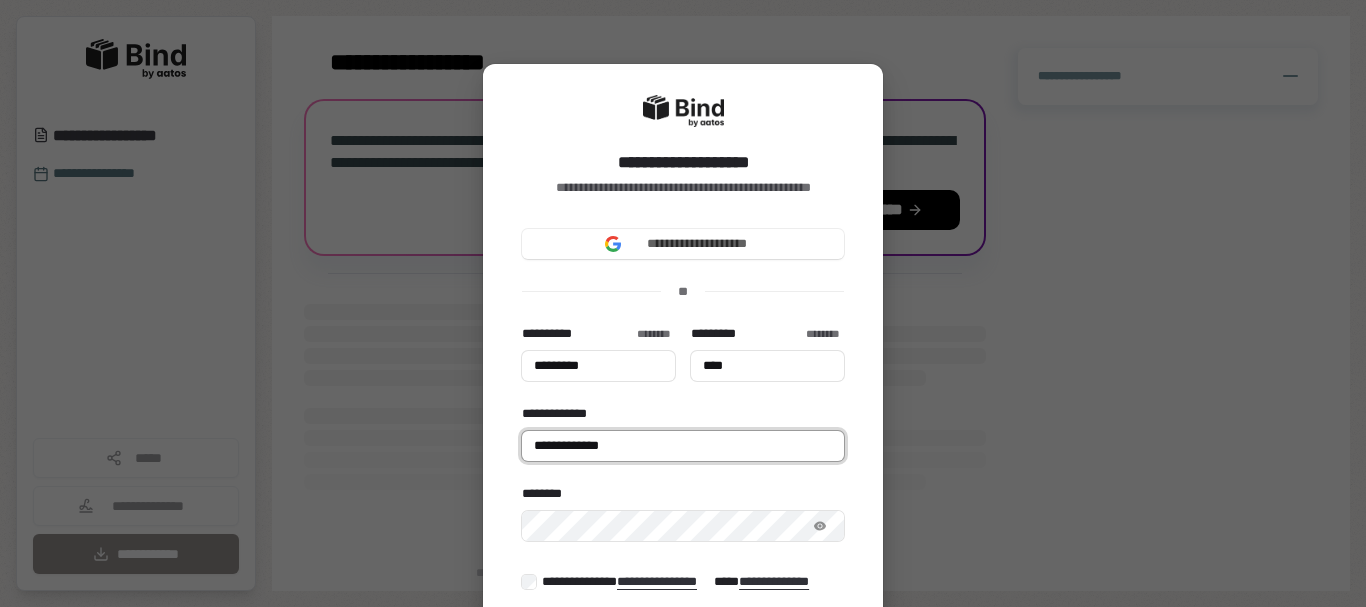 type on "*********" 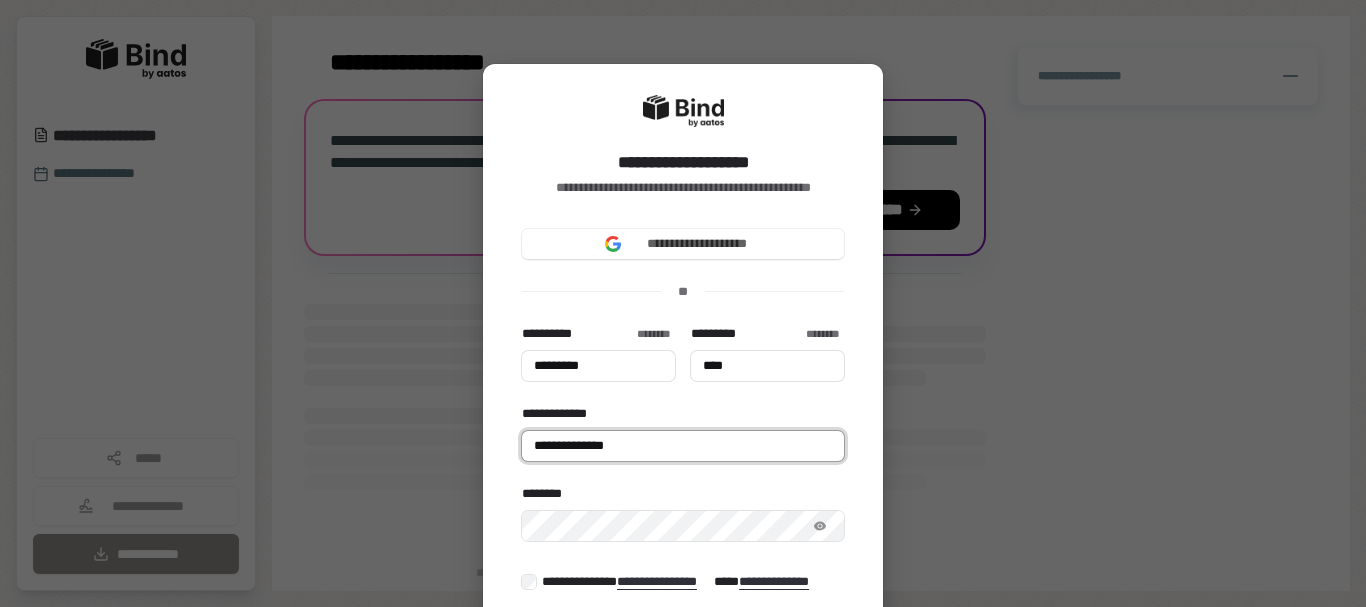 type on "*********" 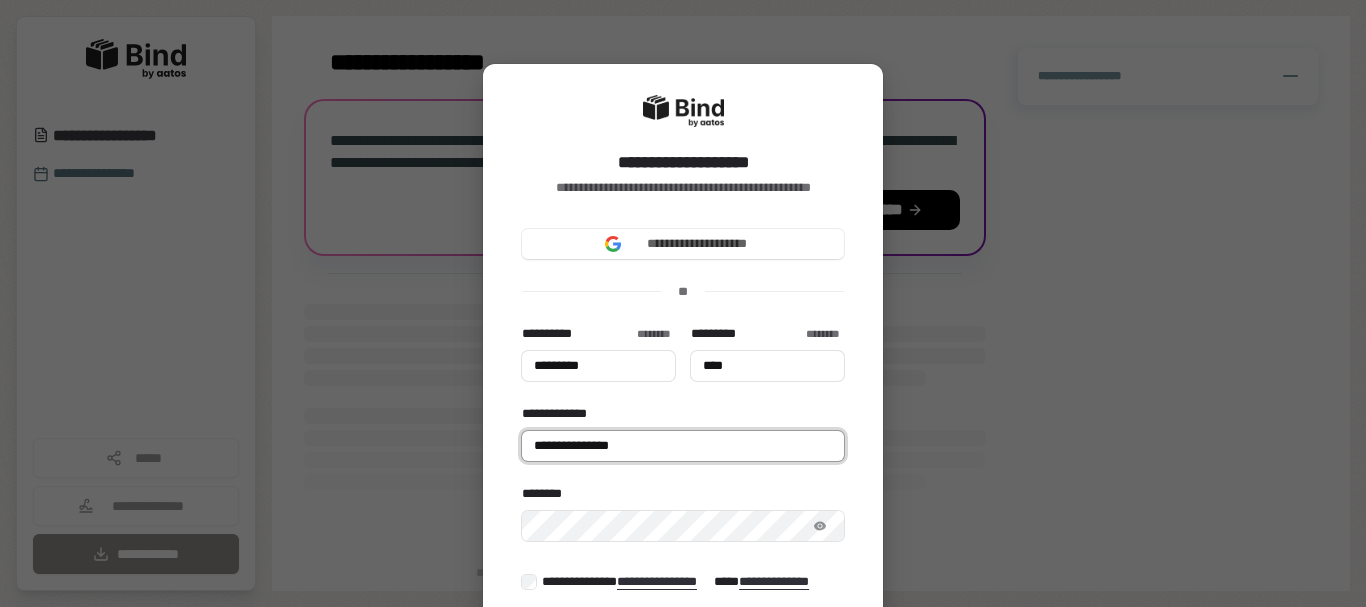 type on "*********" 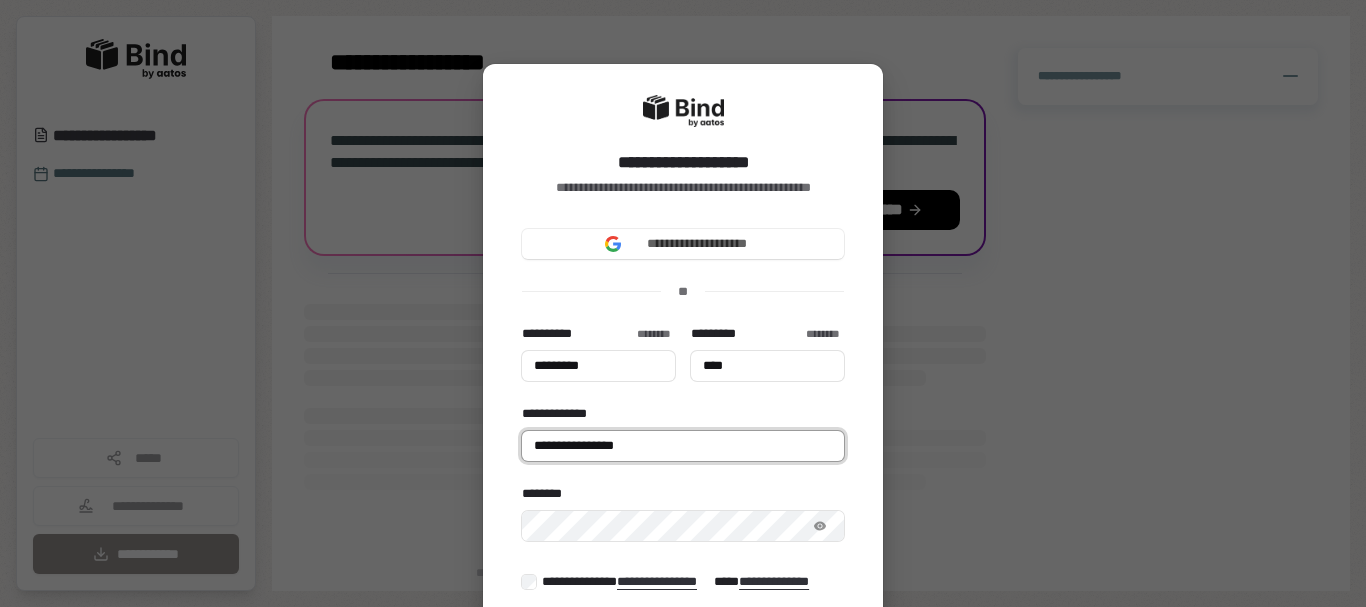 type on "*********" 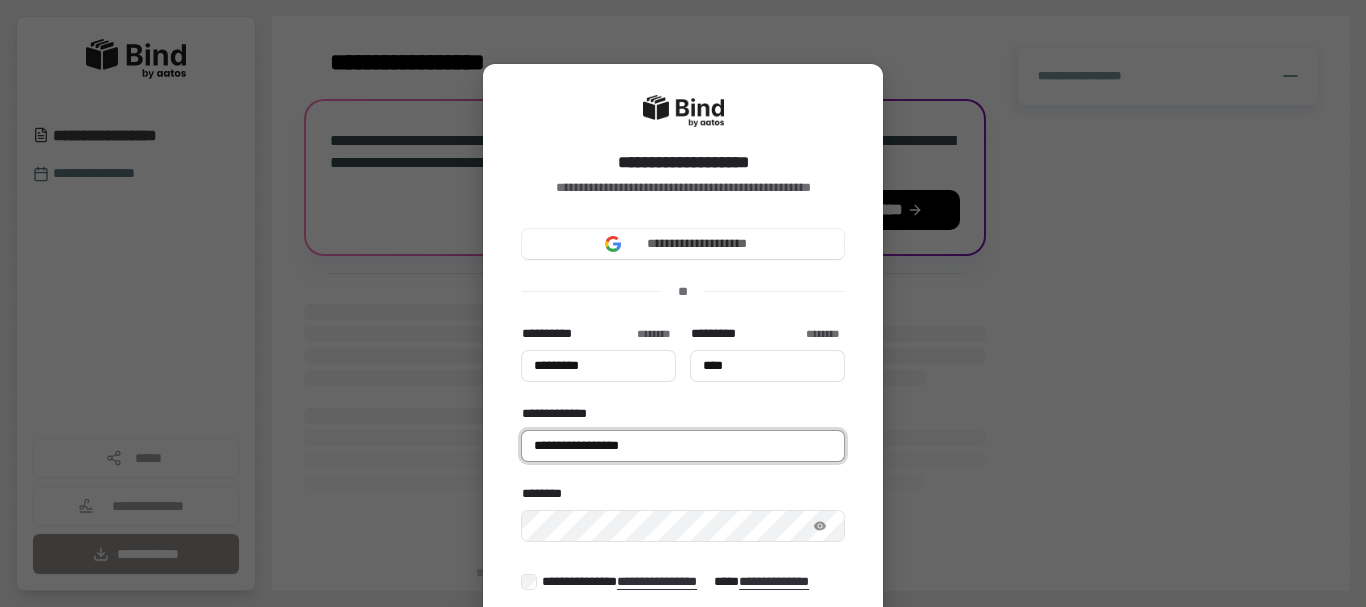 type on "*********" 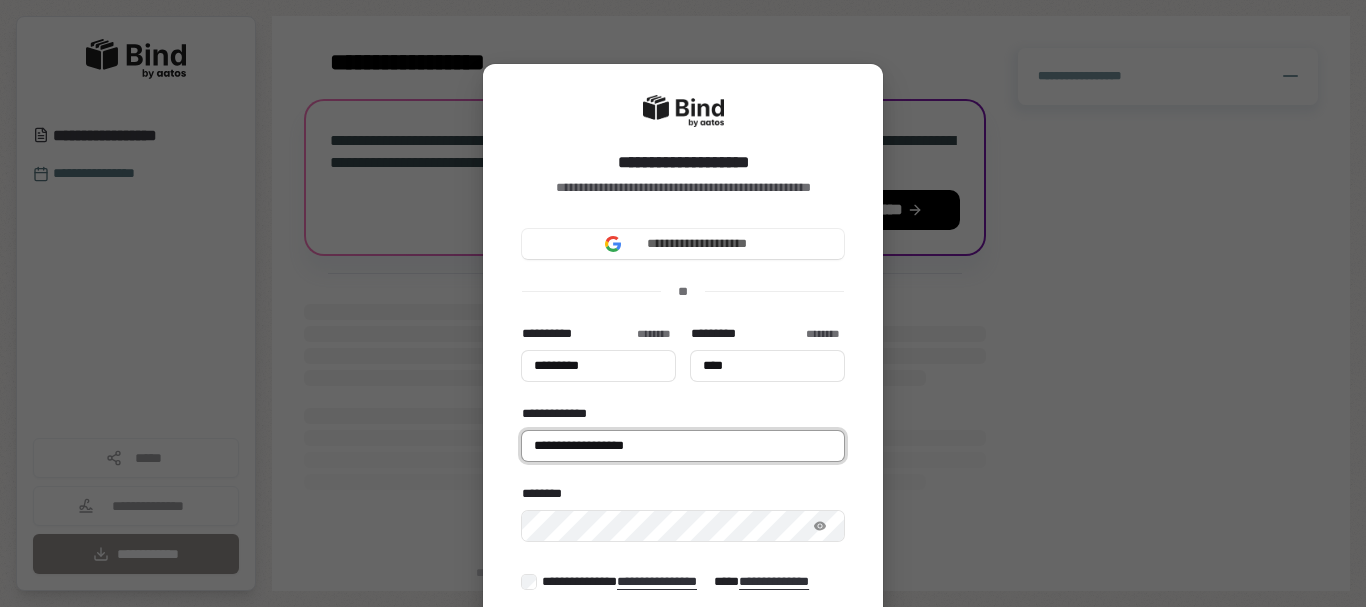type on "*********" 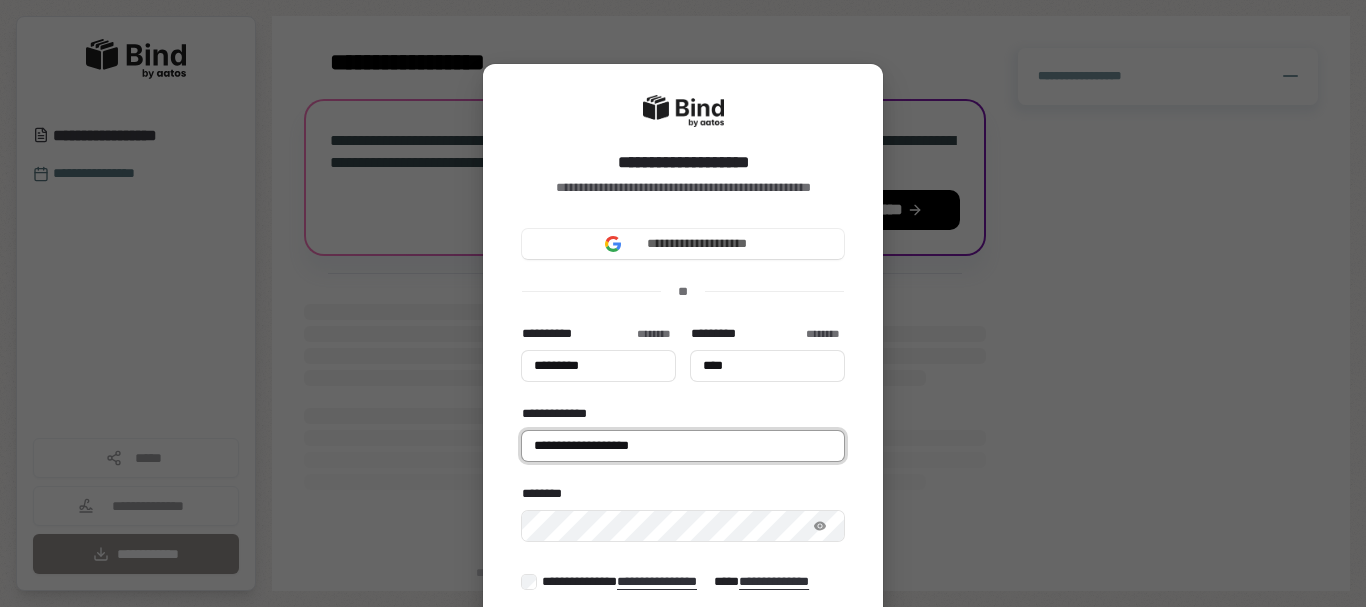 type on "**********" 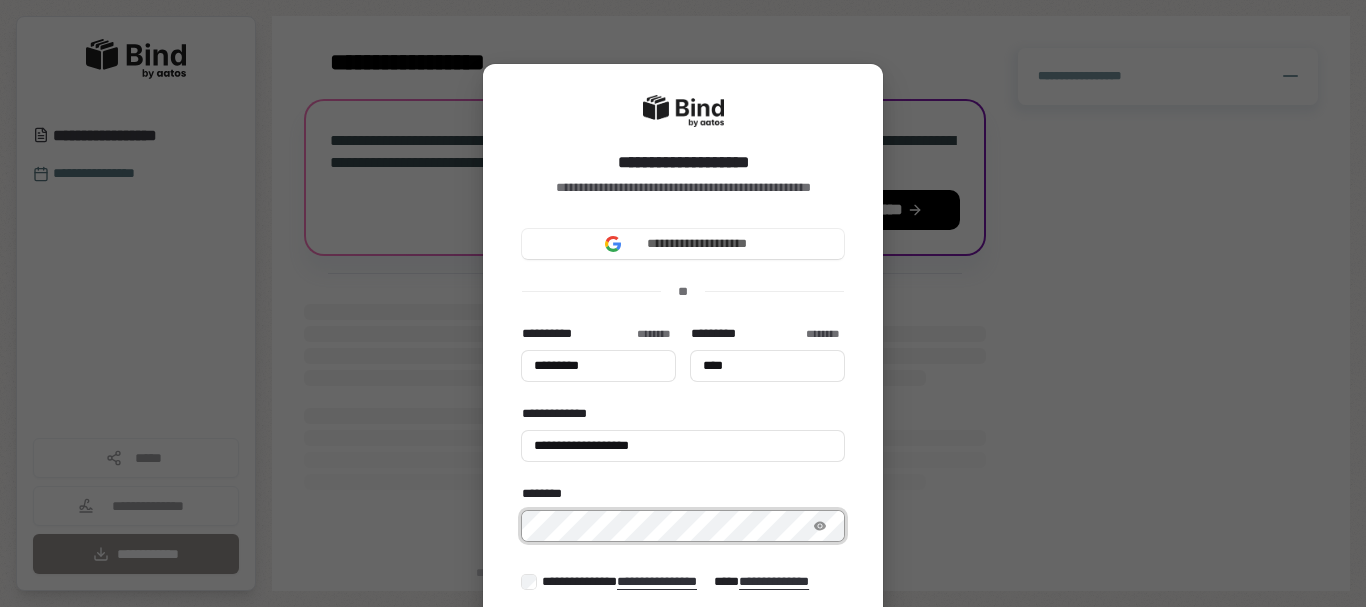 type on "*********" 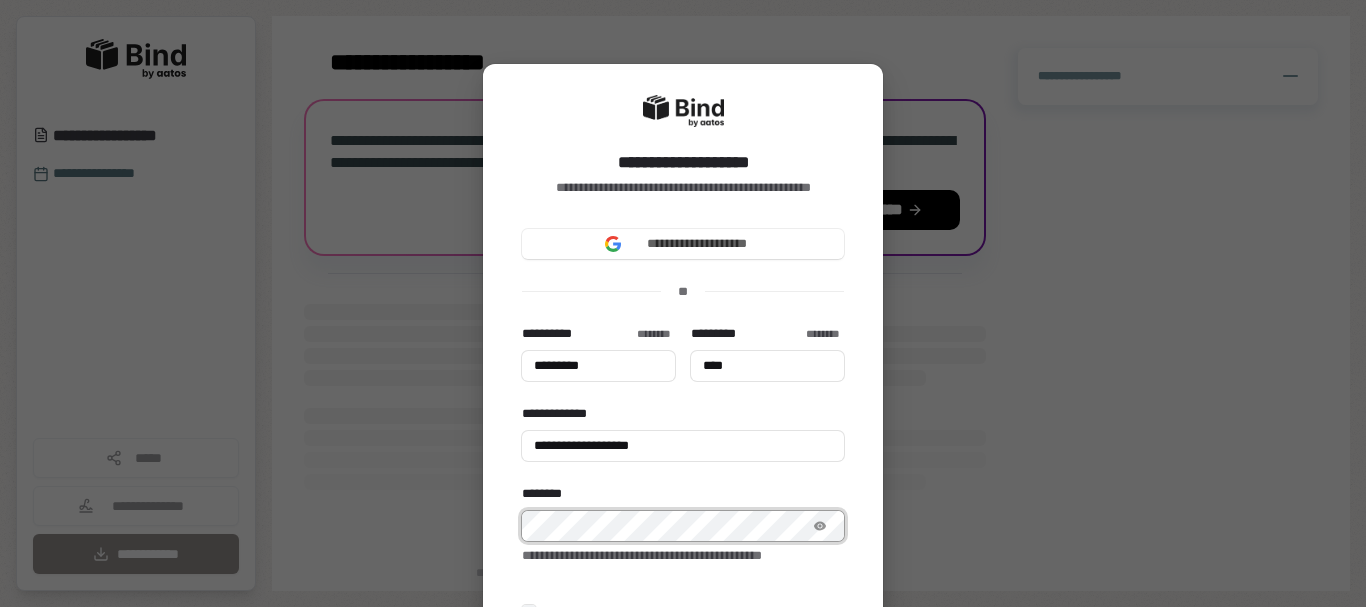type on "*********" 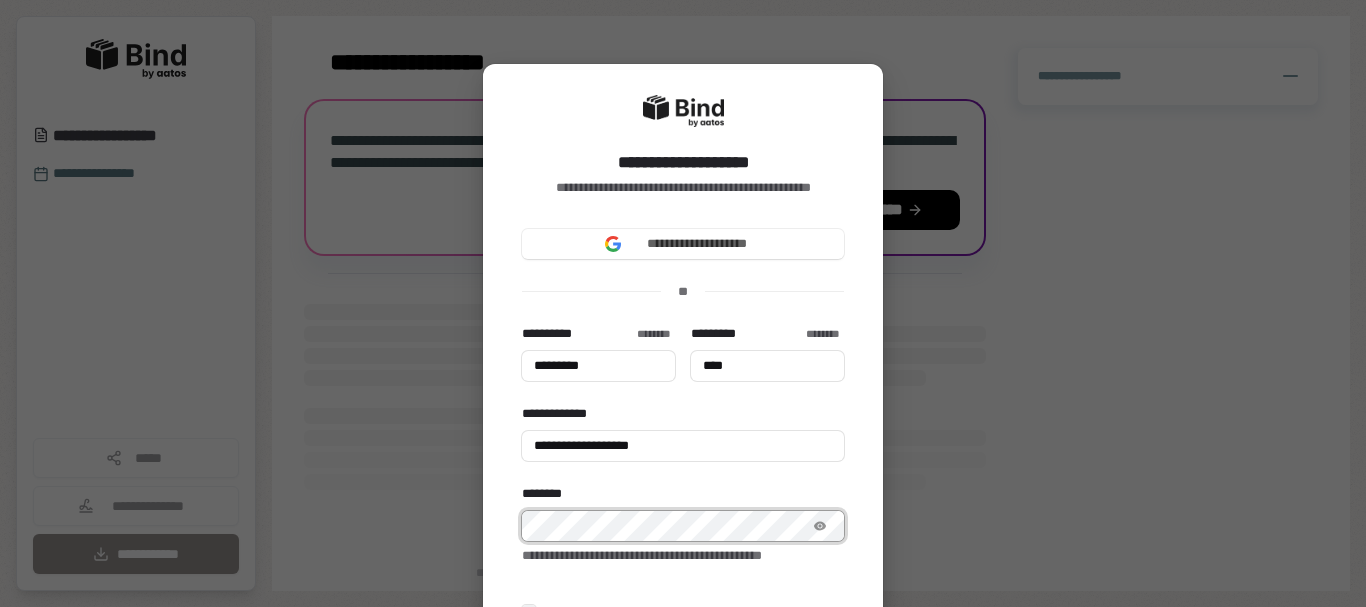 type on "****" 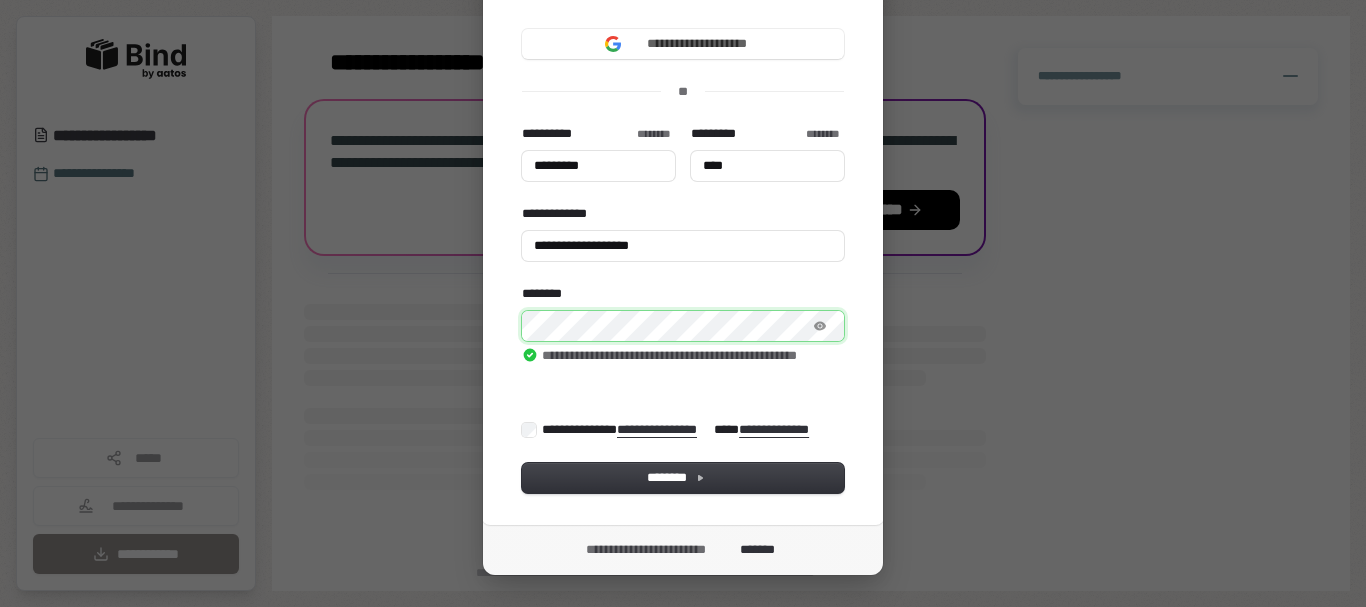 scroll, scrollTop: 206, scrollLeft: 0, axis: vertical 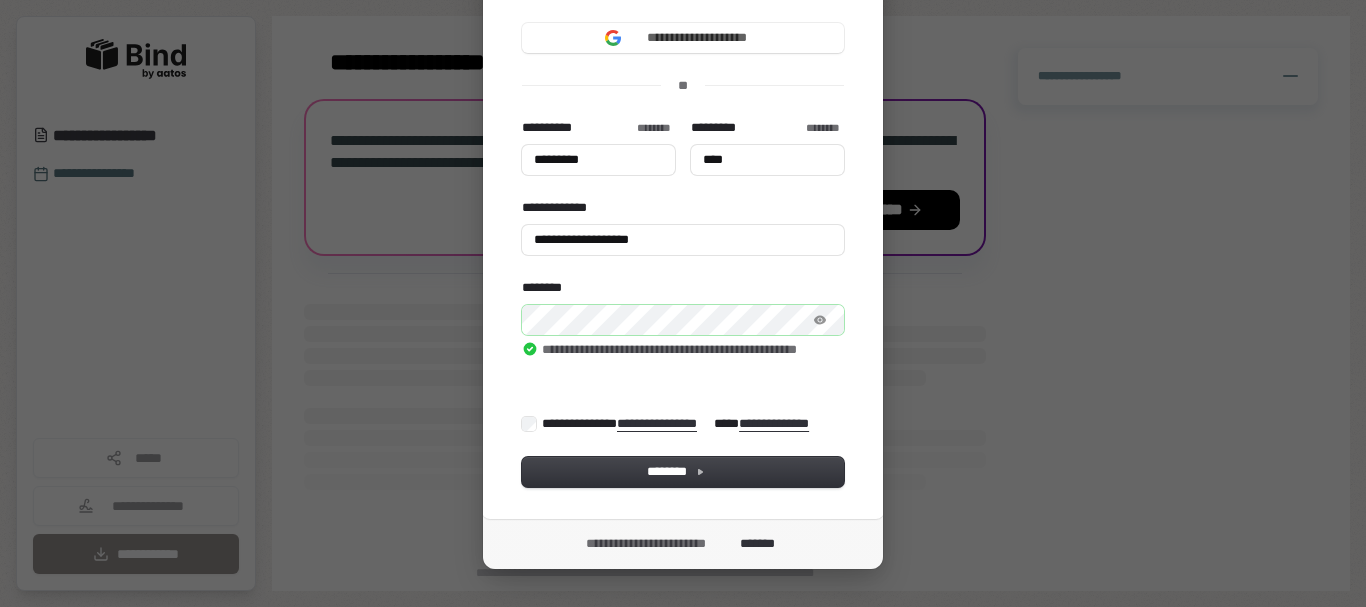type on "*********" 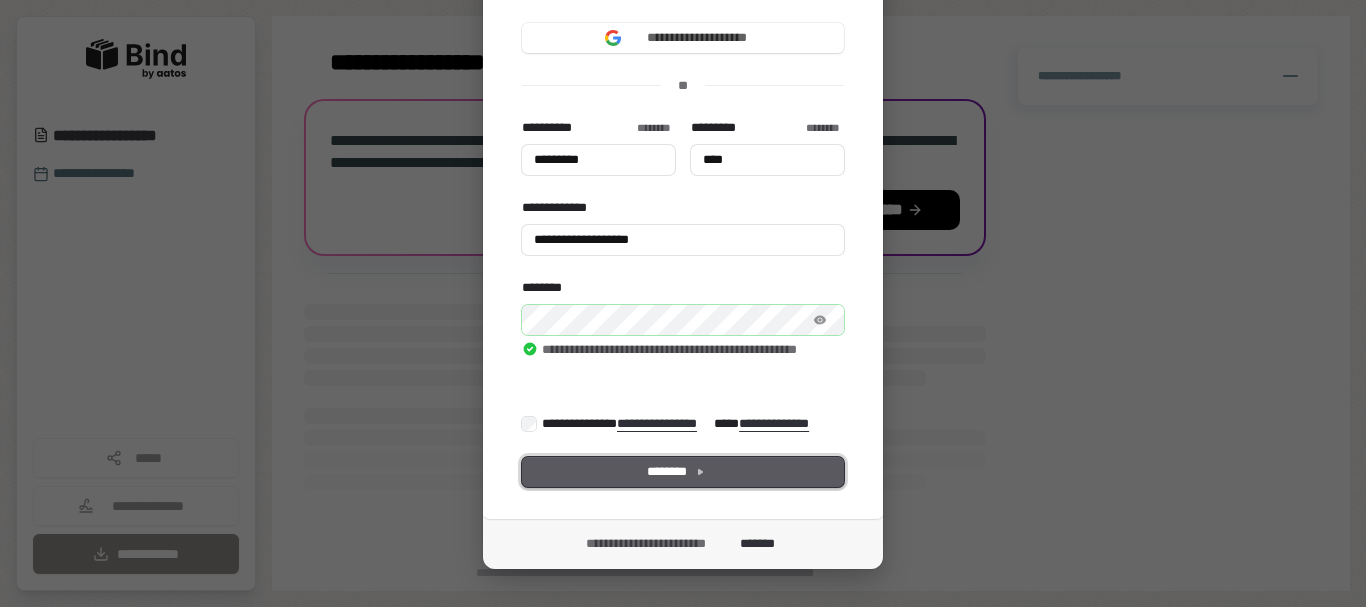 type on "*********" 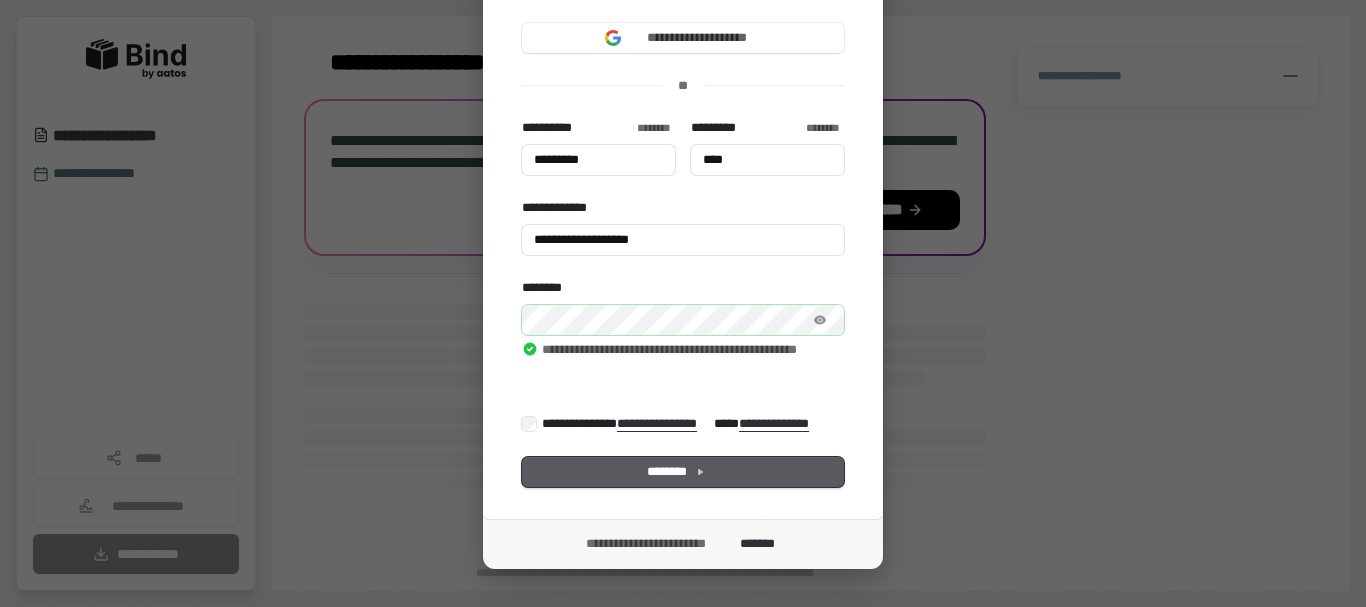 type on "*********" 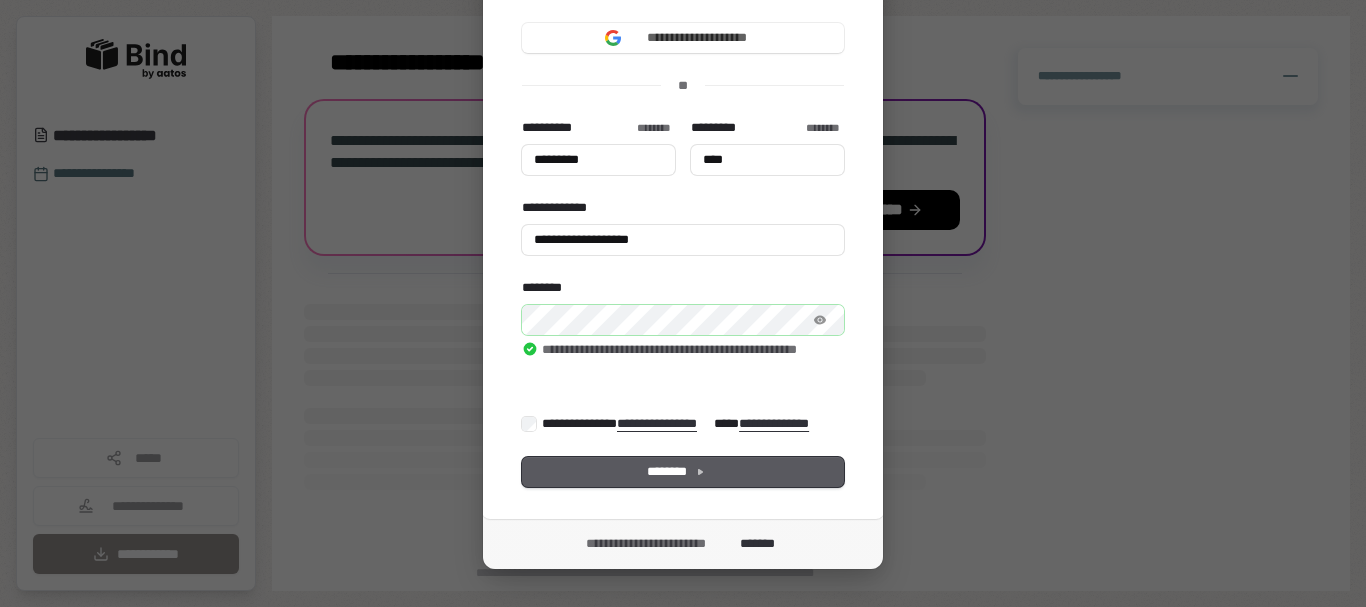 type on "****" 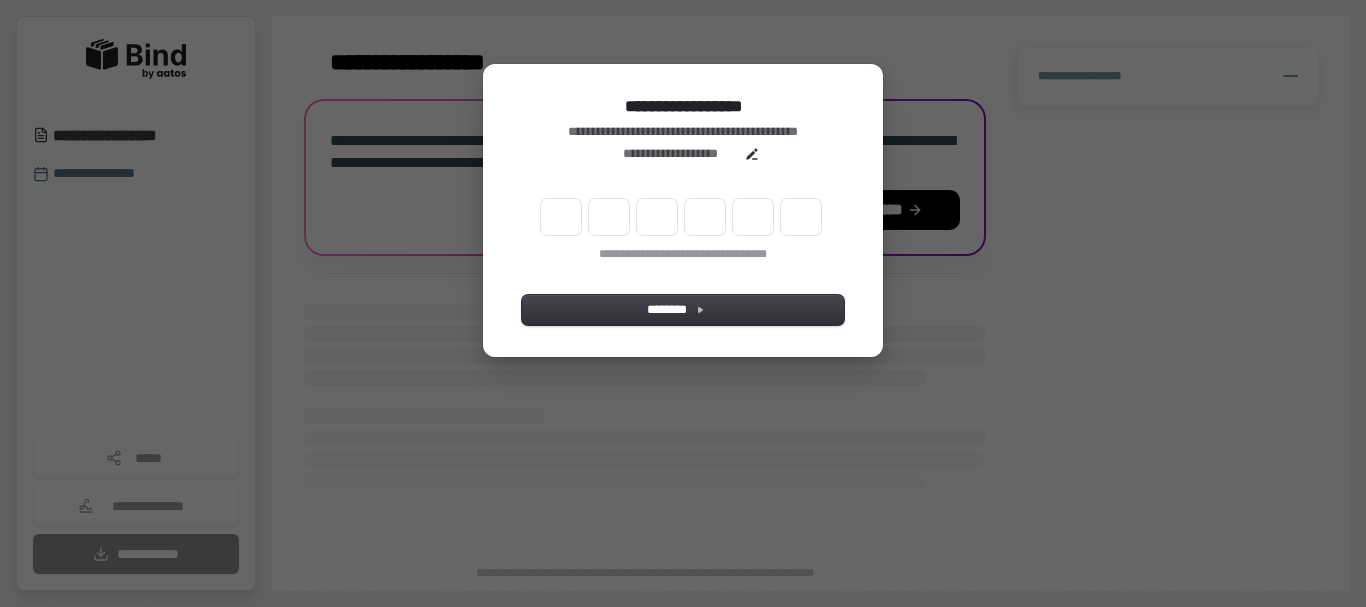 scroll, scrollTop: 0, scrollLeft: 0, axis: both 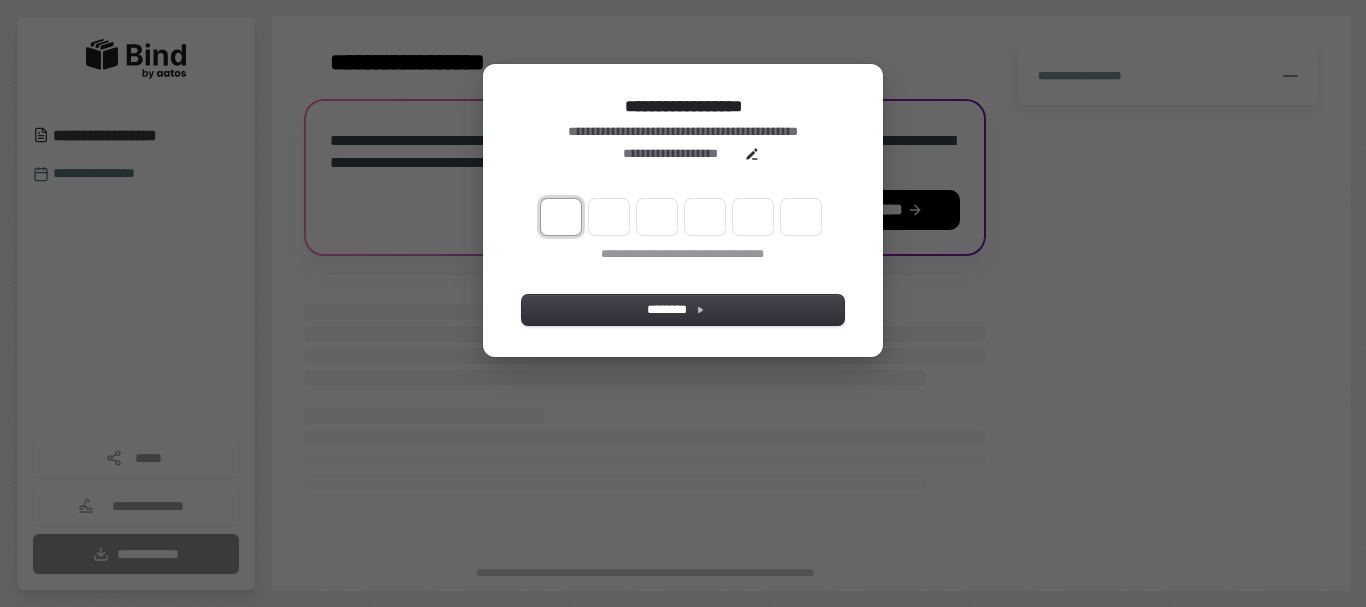 type on "*" 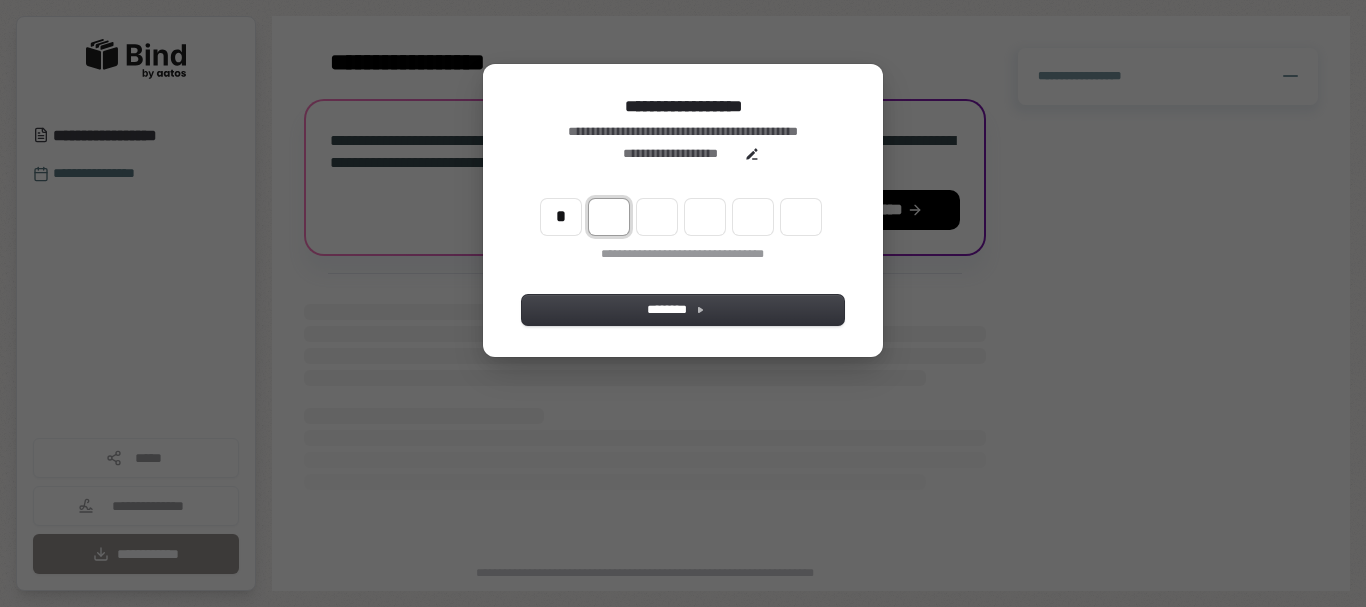 type on "*" 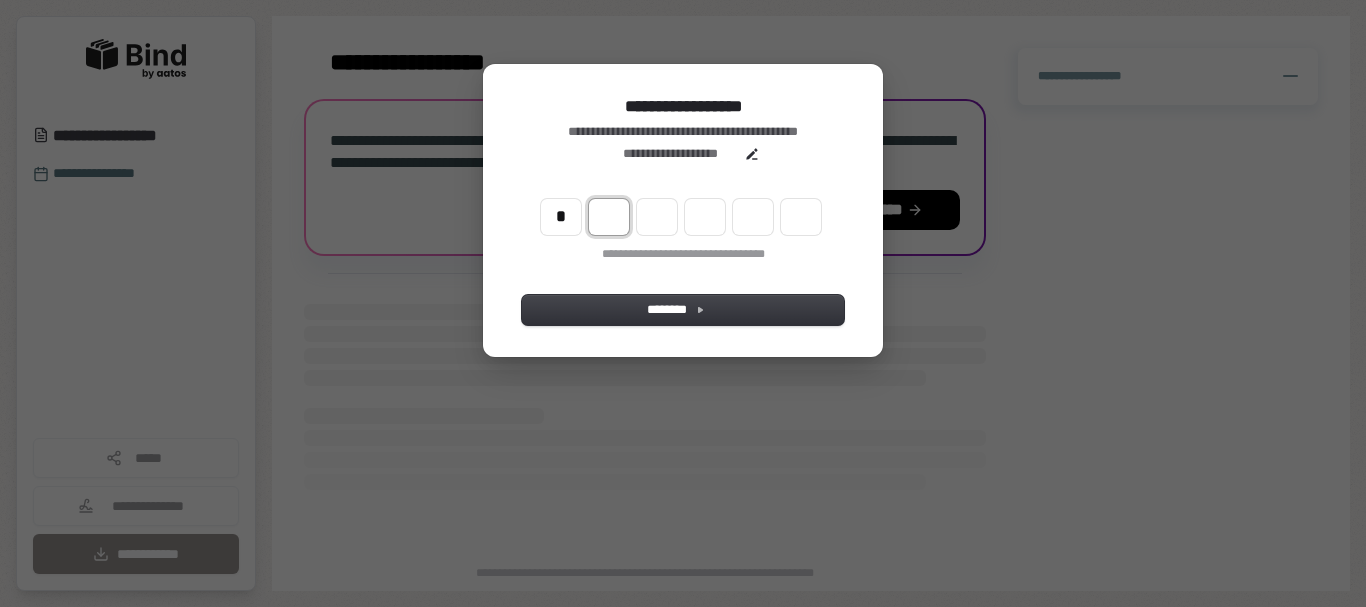 type on "*" 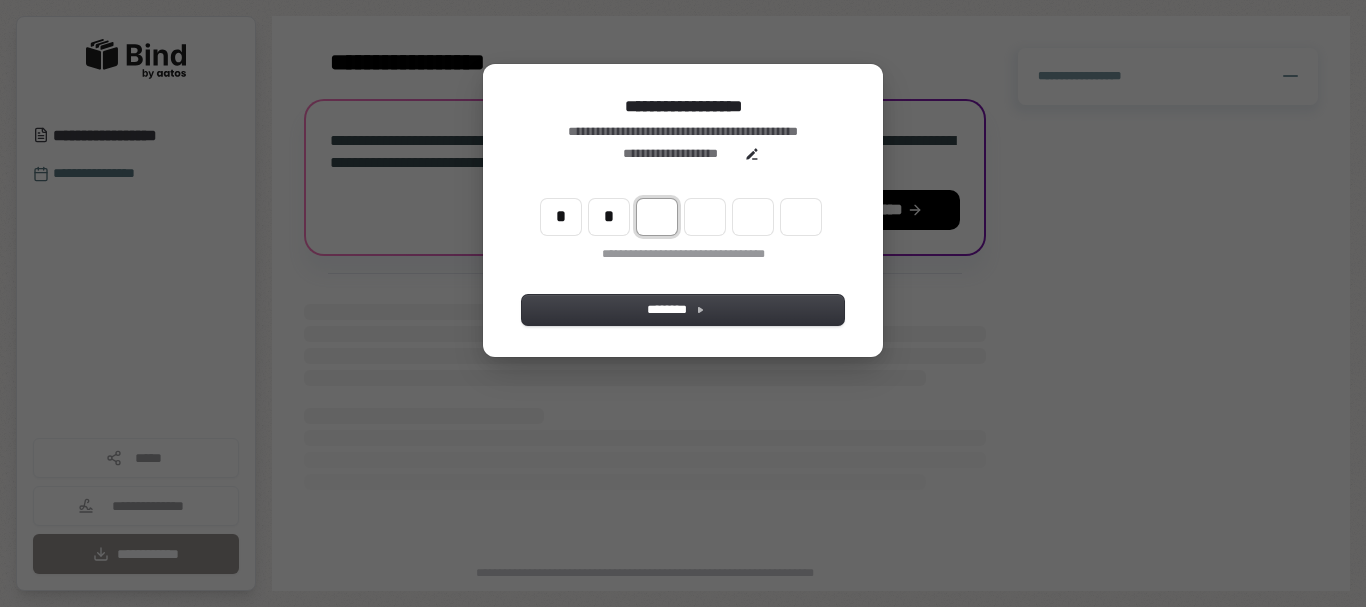 type on "**" 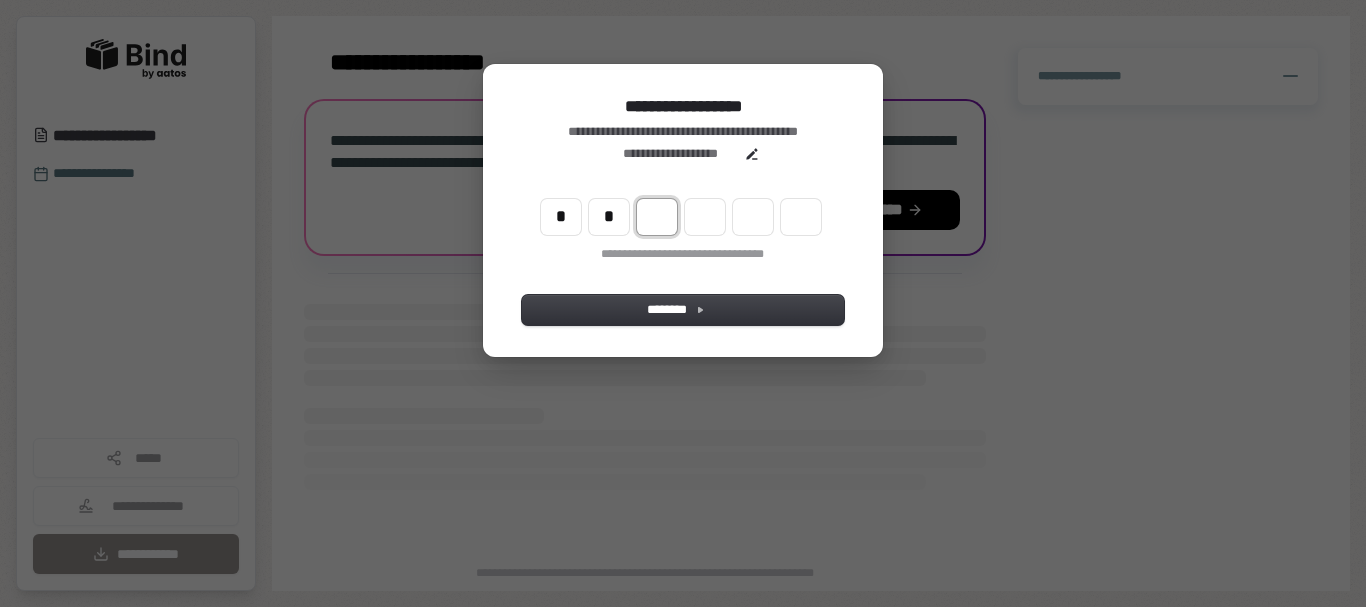 type on "*" 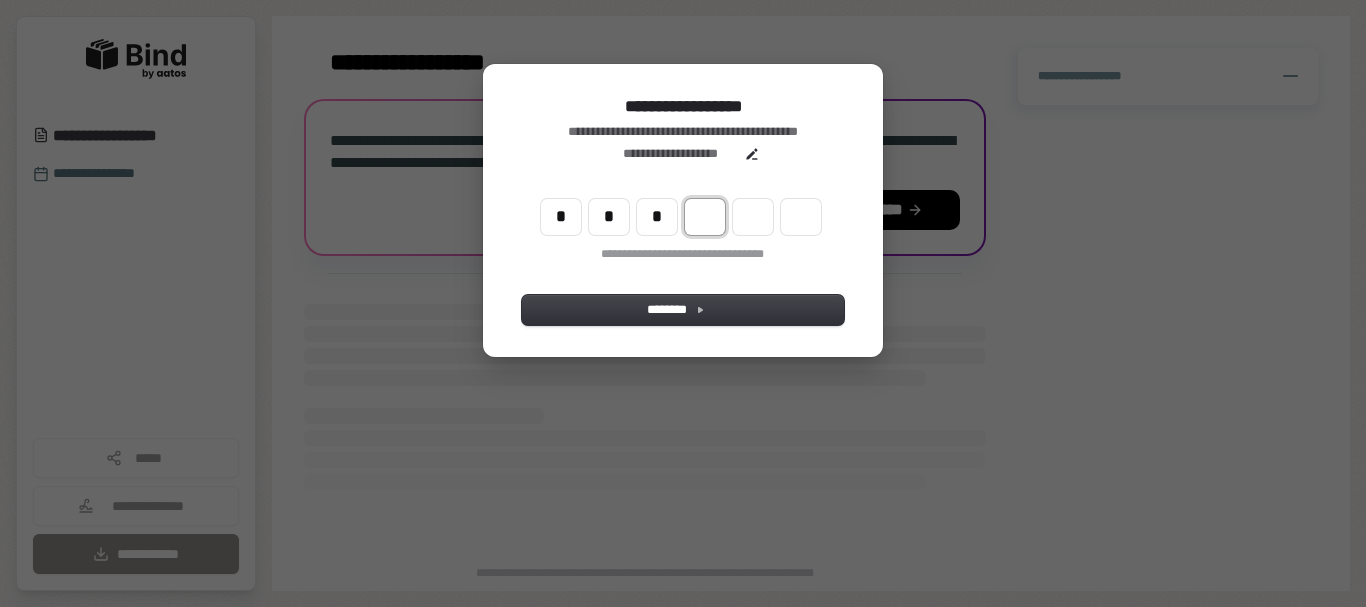 type on "***" 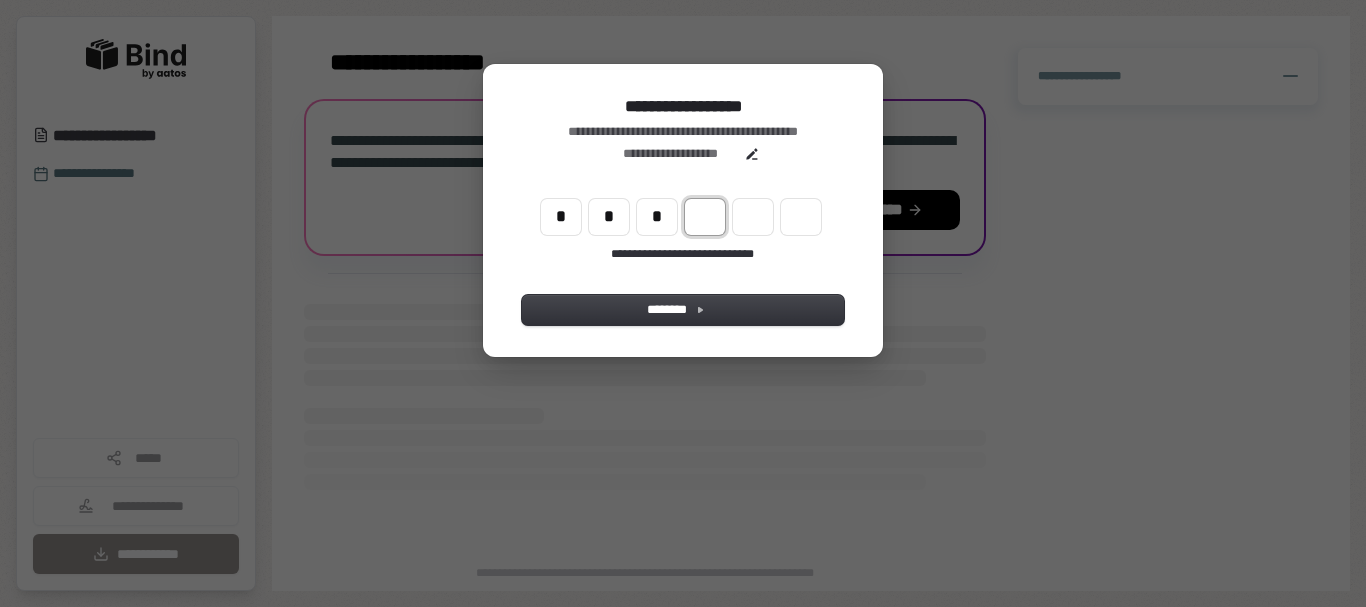 type on "*" 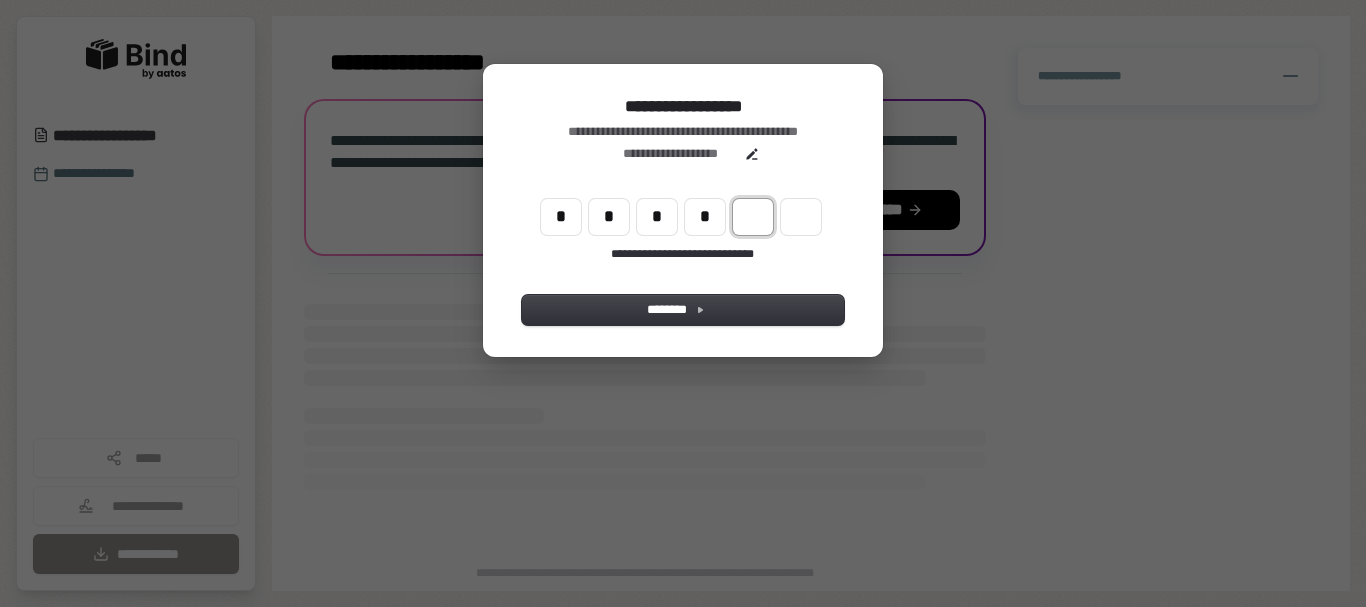 type on "****" 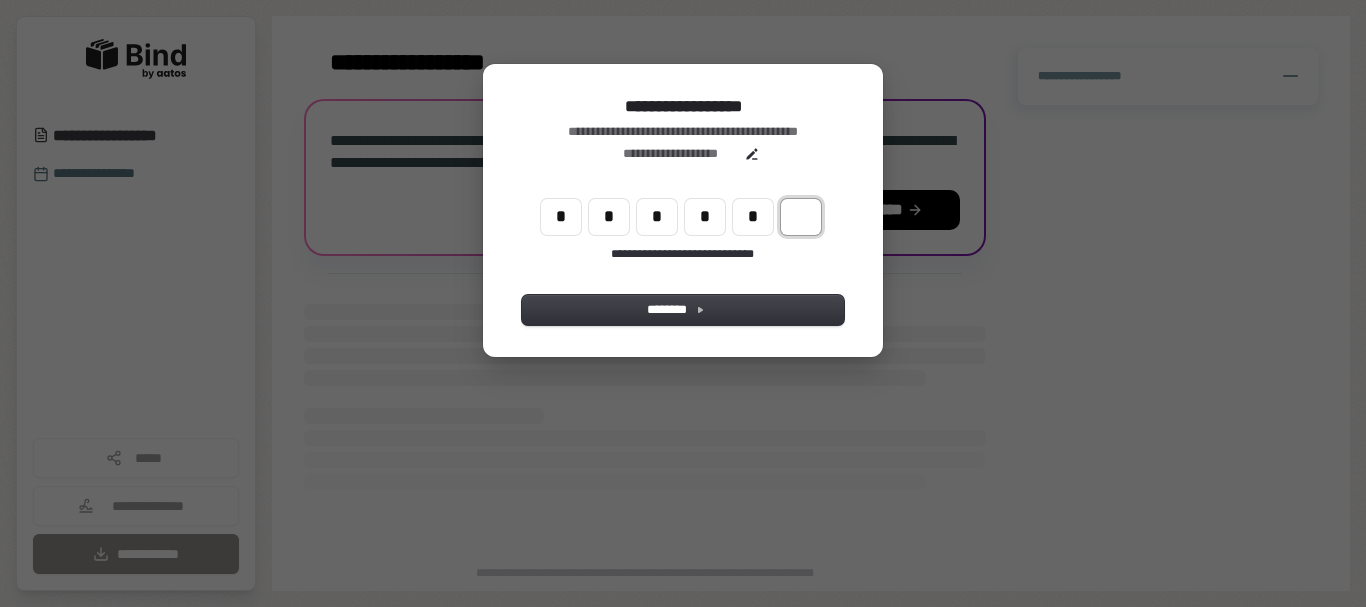 type on "******" 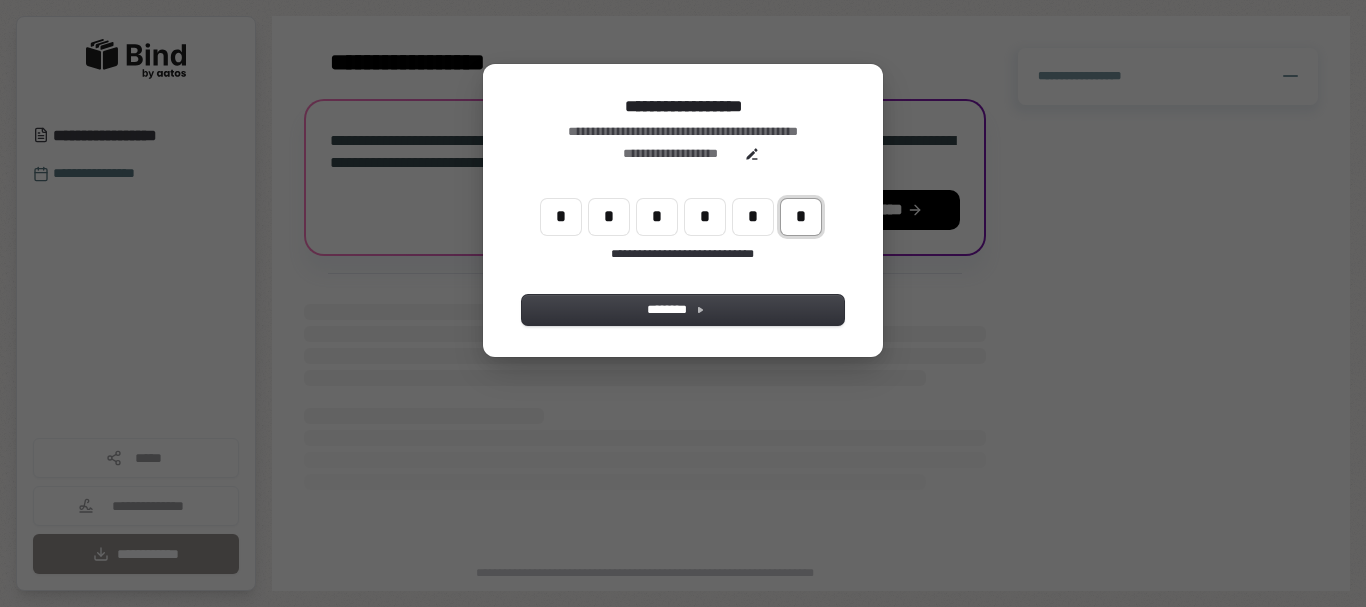 type on "*" 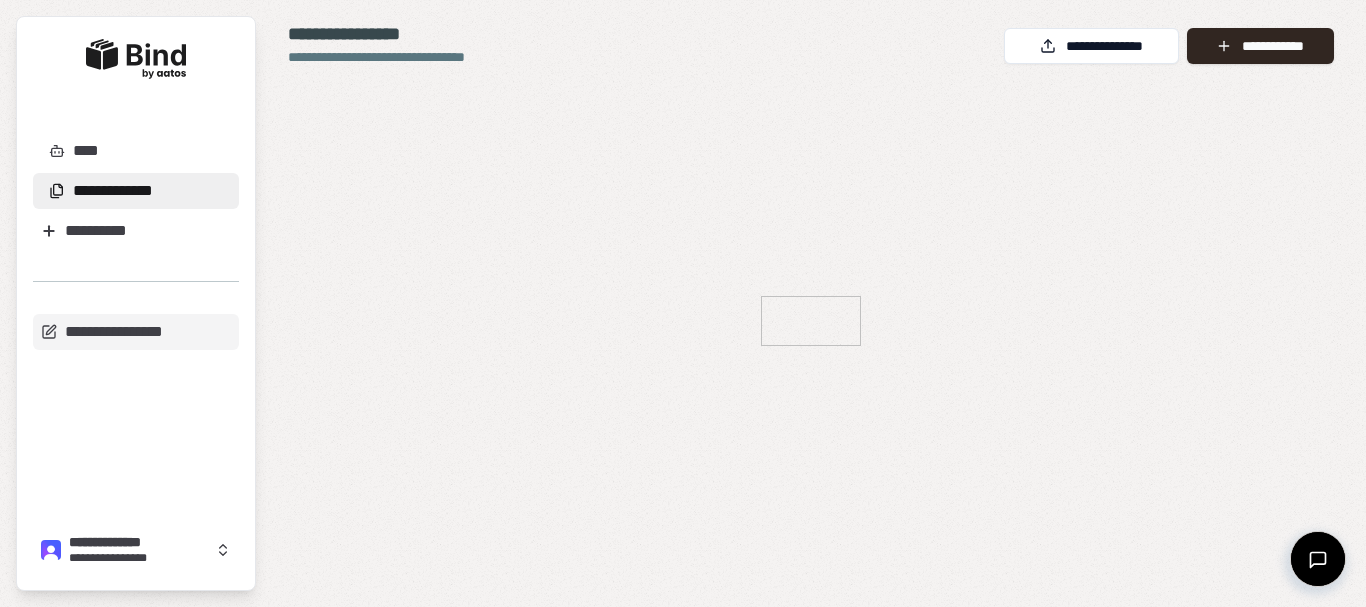 scroll, scrollTop: 0, scrollLeft: 0, axis: both 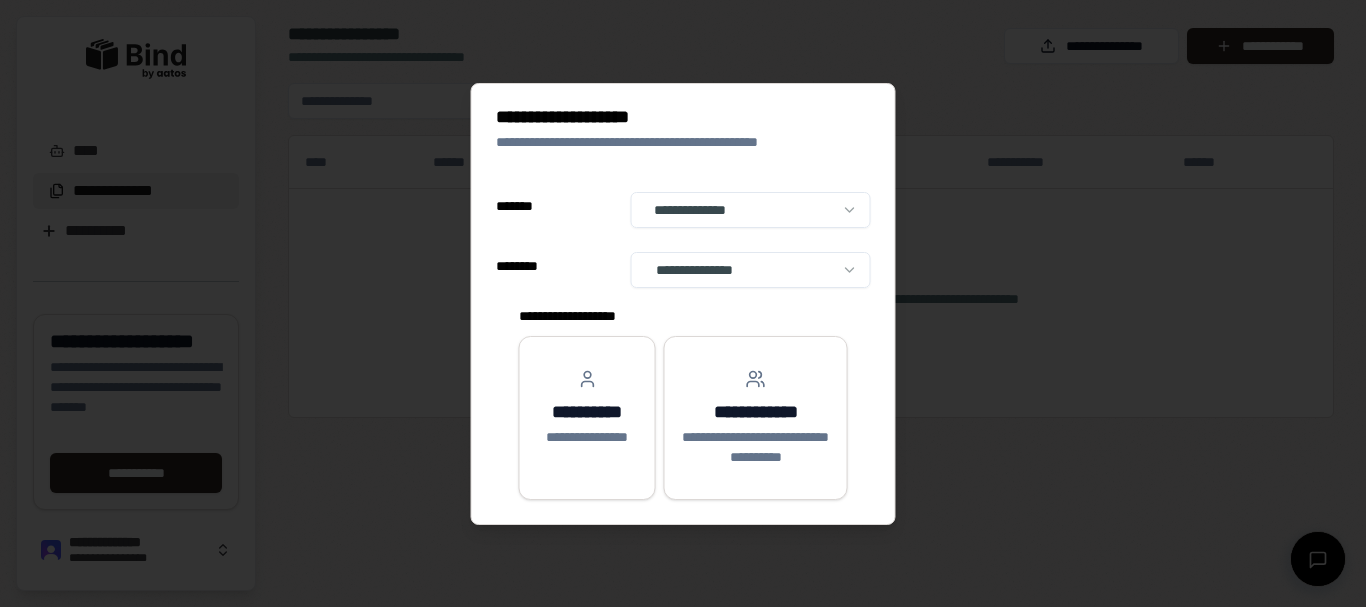 select on "**" 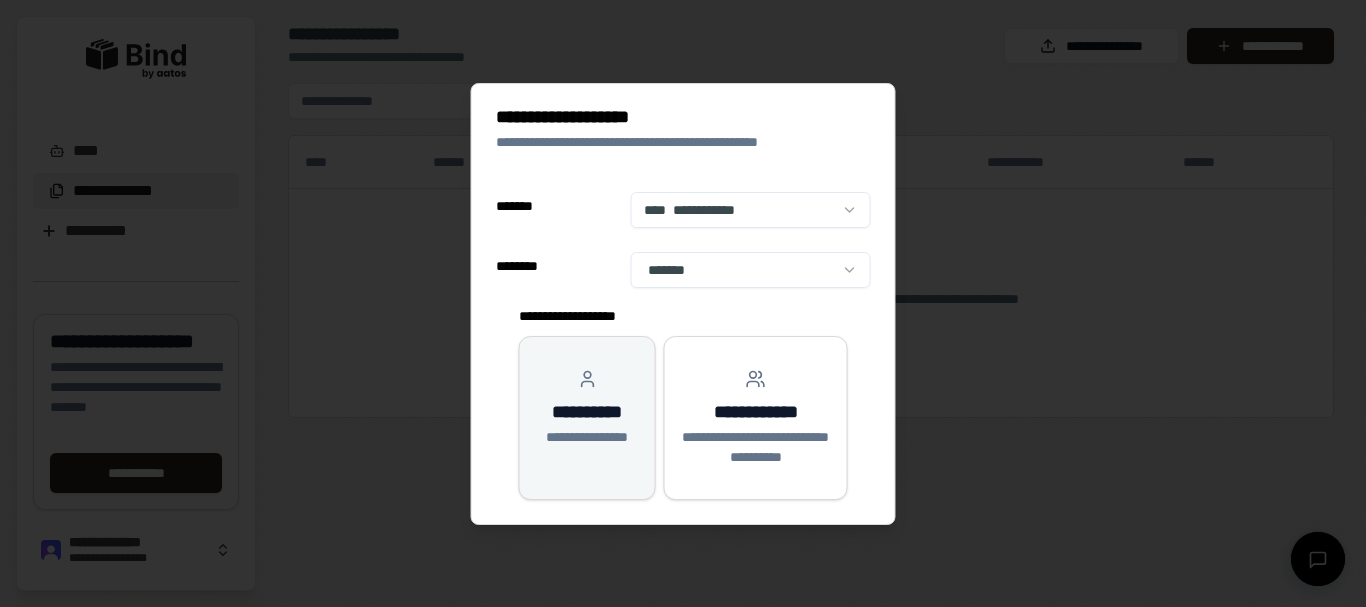 click on "**********" at bounding box center (587, 412) 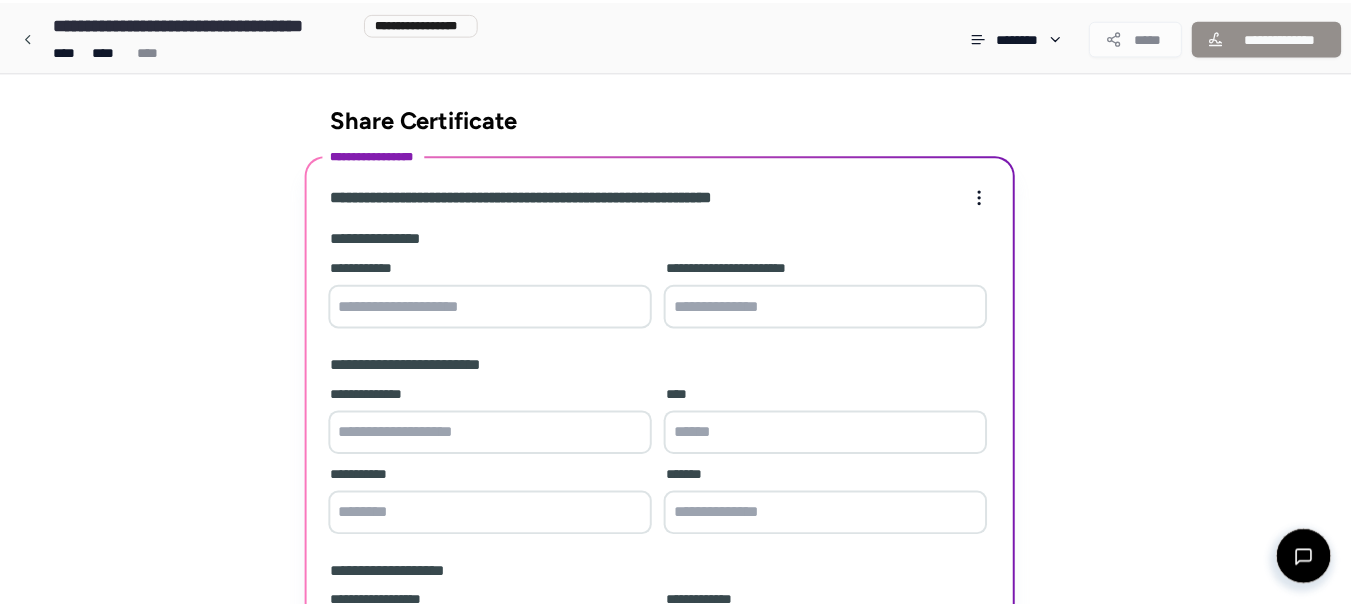 scroll, scrollTop: 225, scrollLeft: 0, axis: vertical 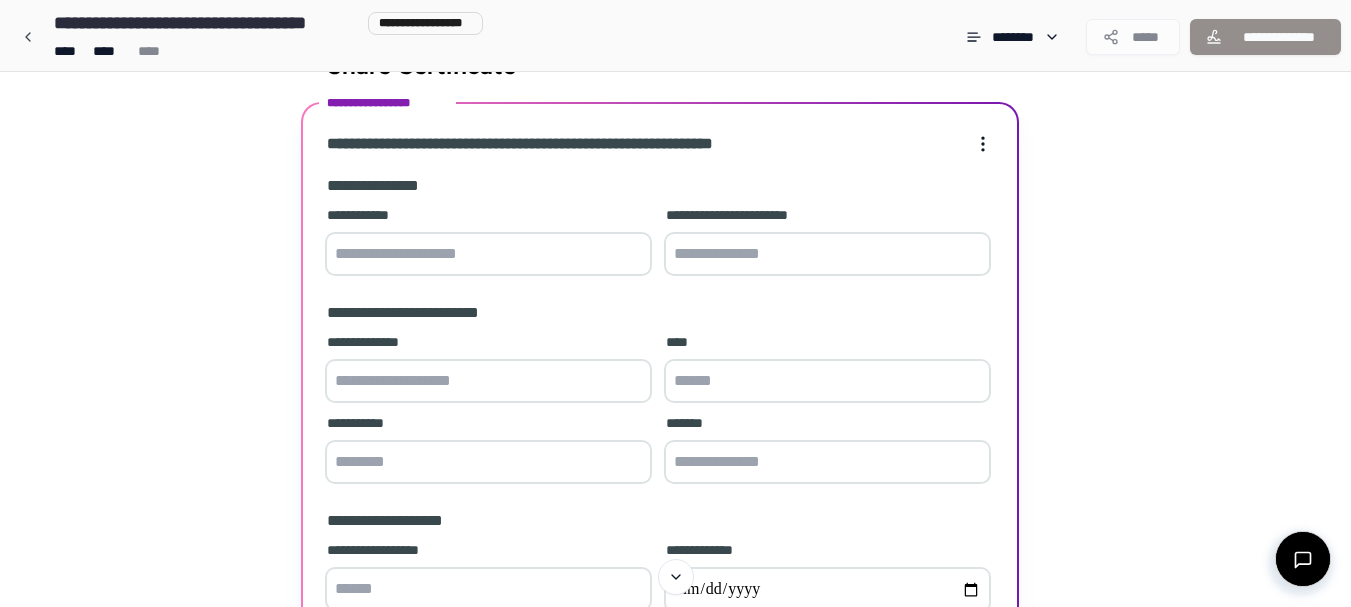 click at bounding box center (488, 254) 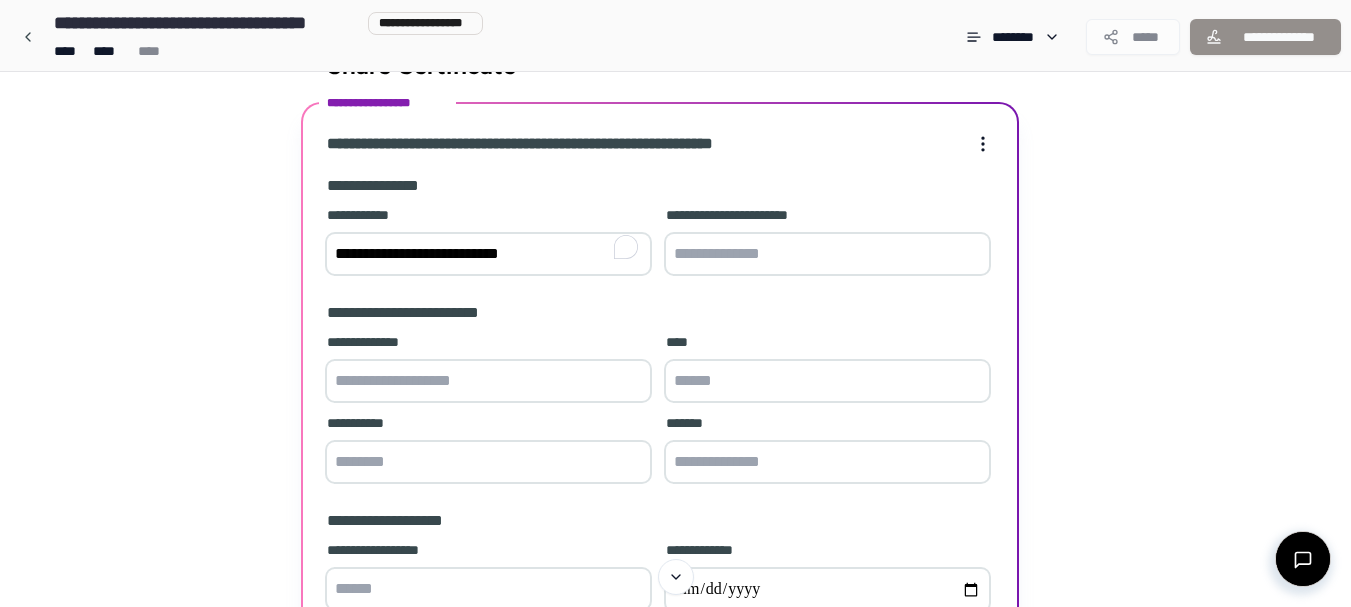 type on "**********" 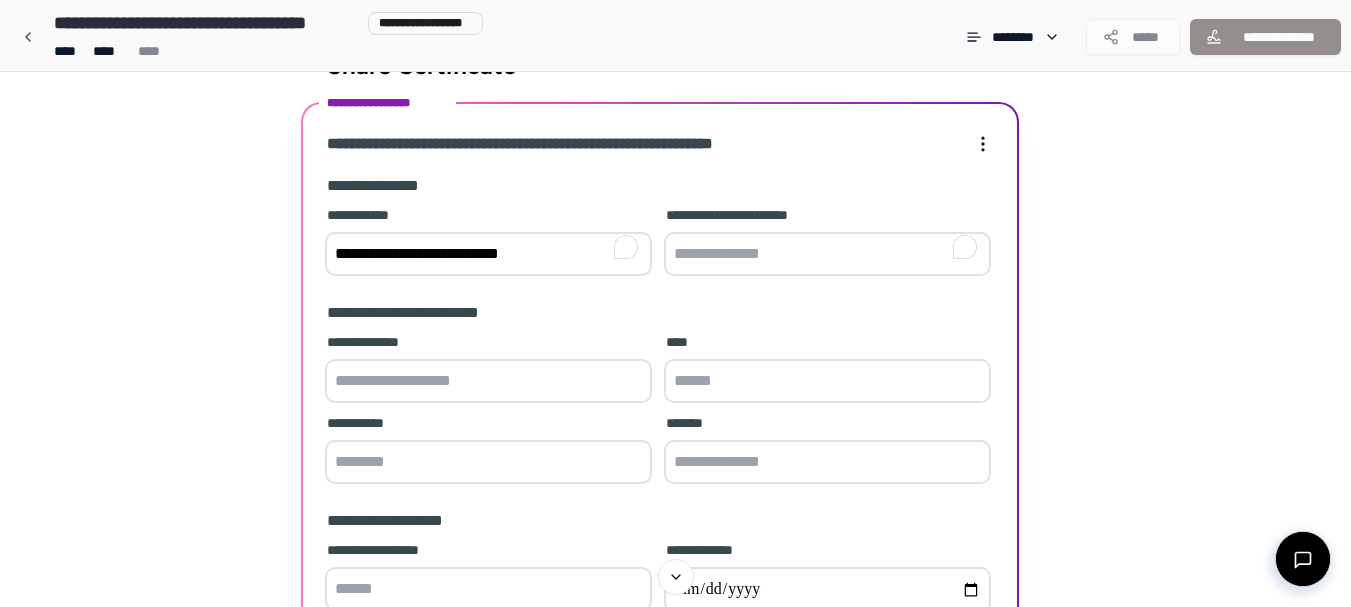 type on "**********" 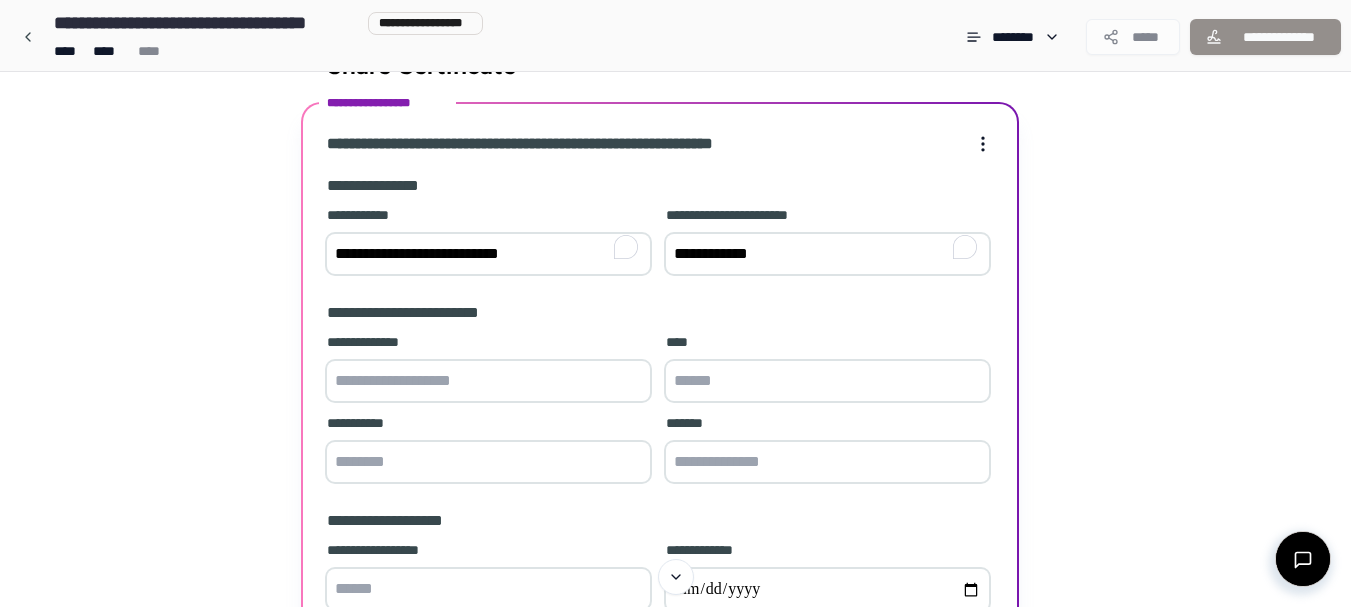 type on "*********" 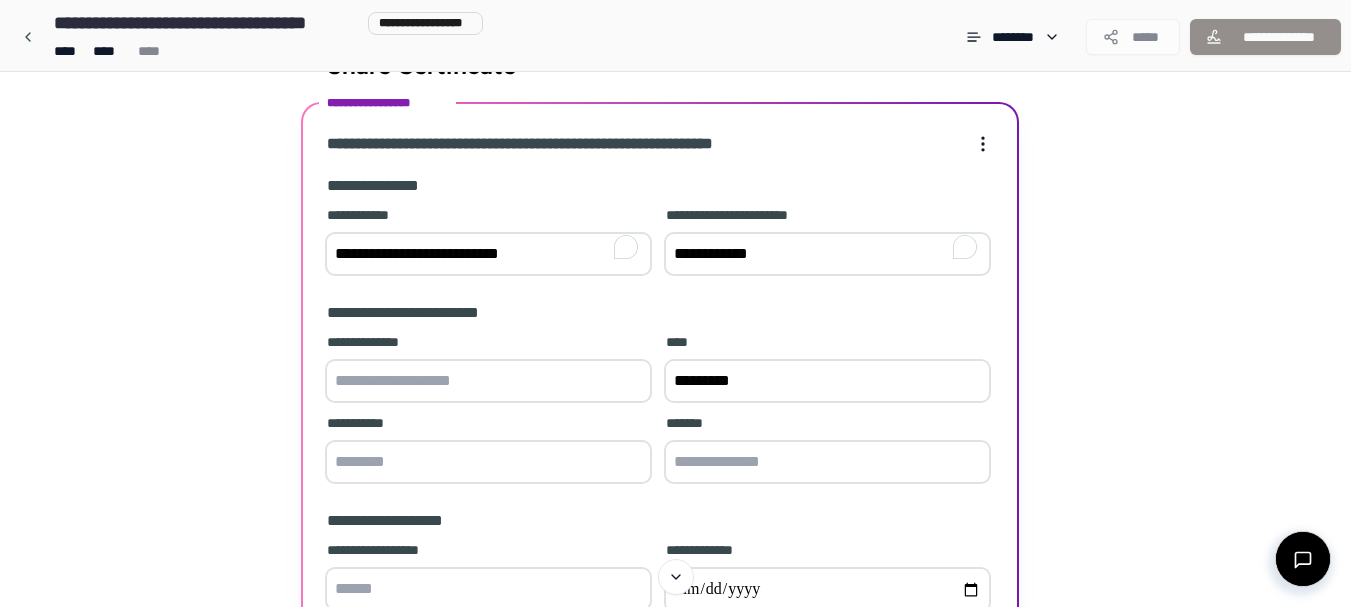 type on "****" 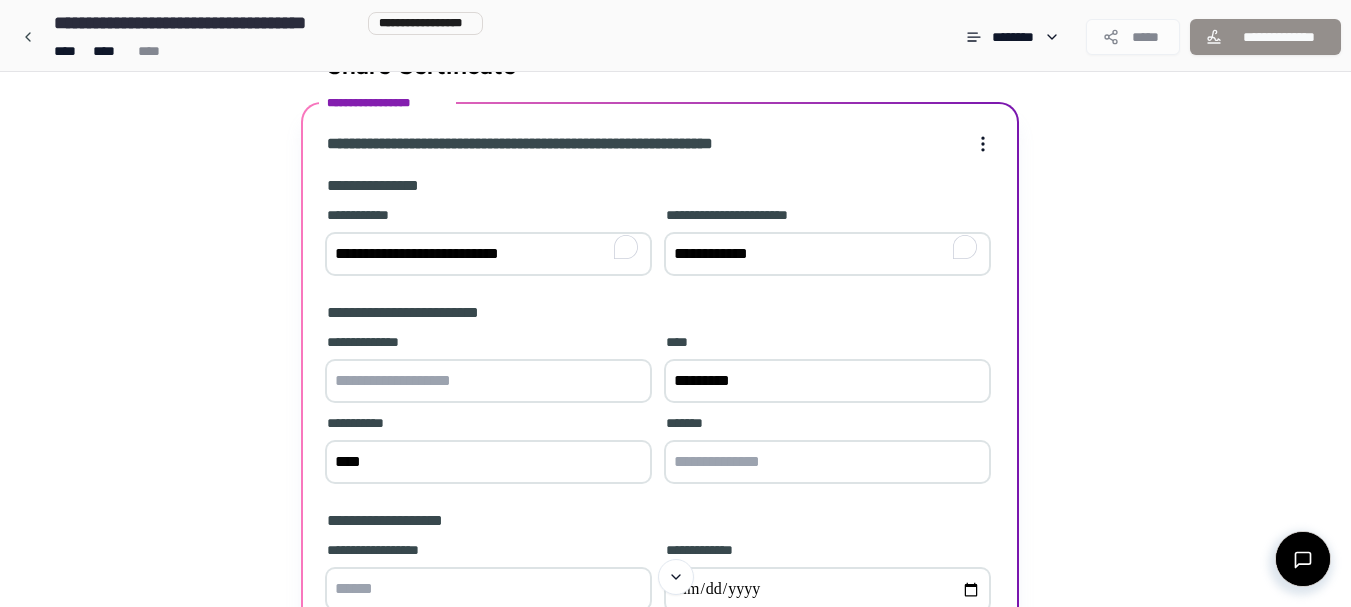 type on "**********" 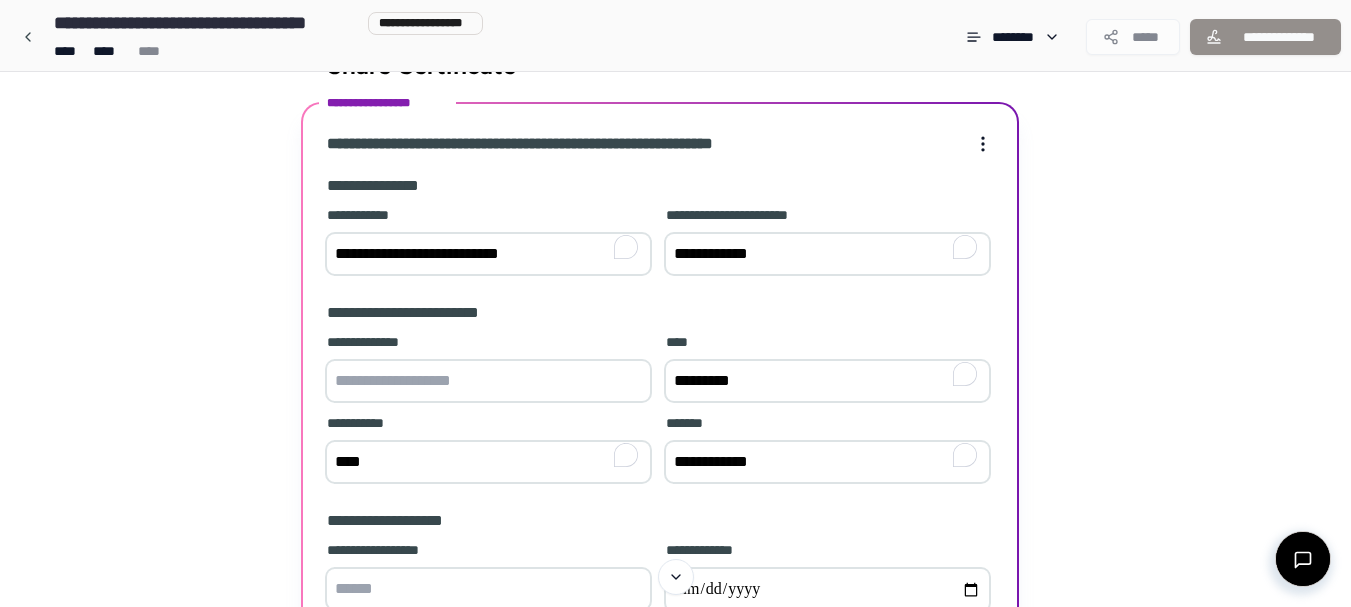 click at bounding box center [488, 381] 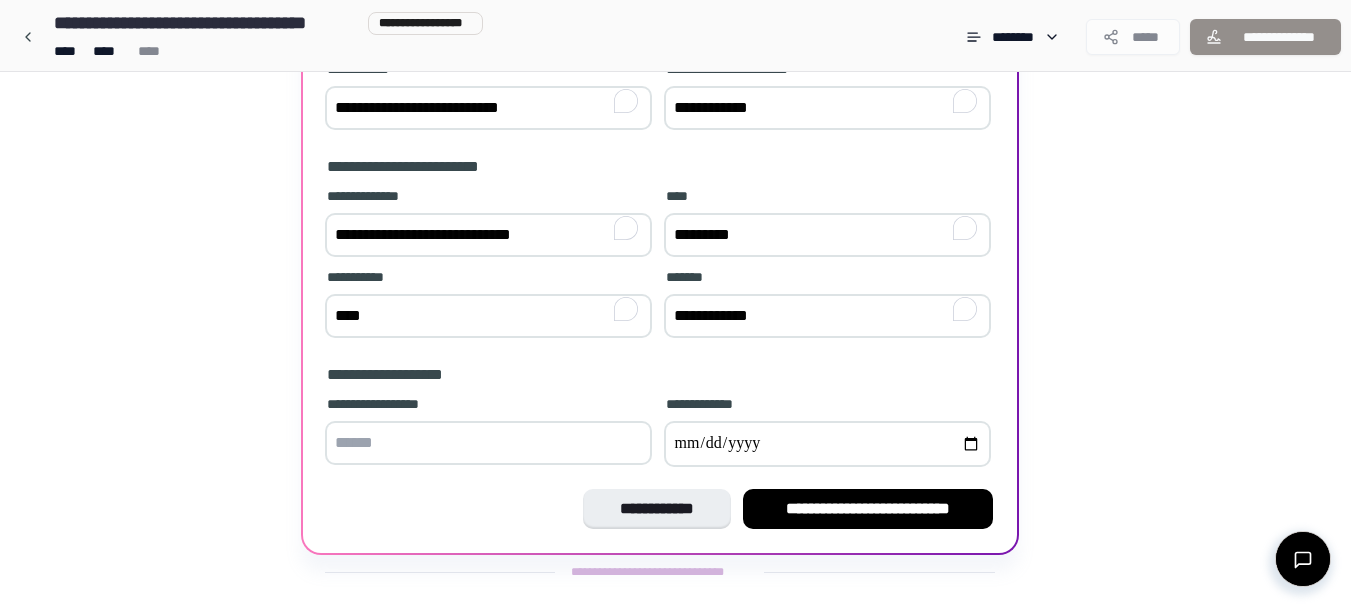 scroll, scrollTop: 225, scrollLeft: 0, axis: vertical 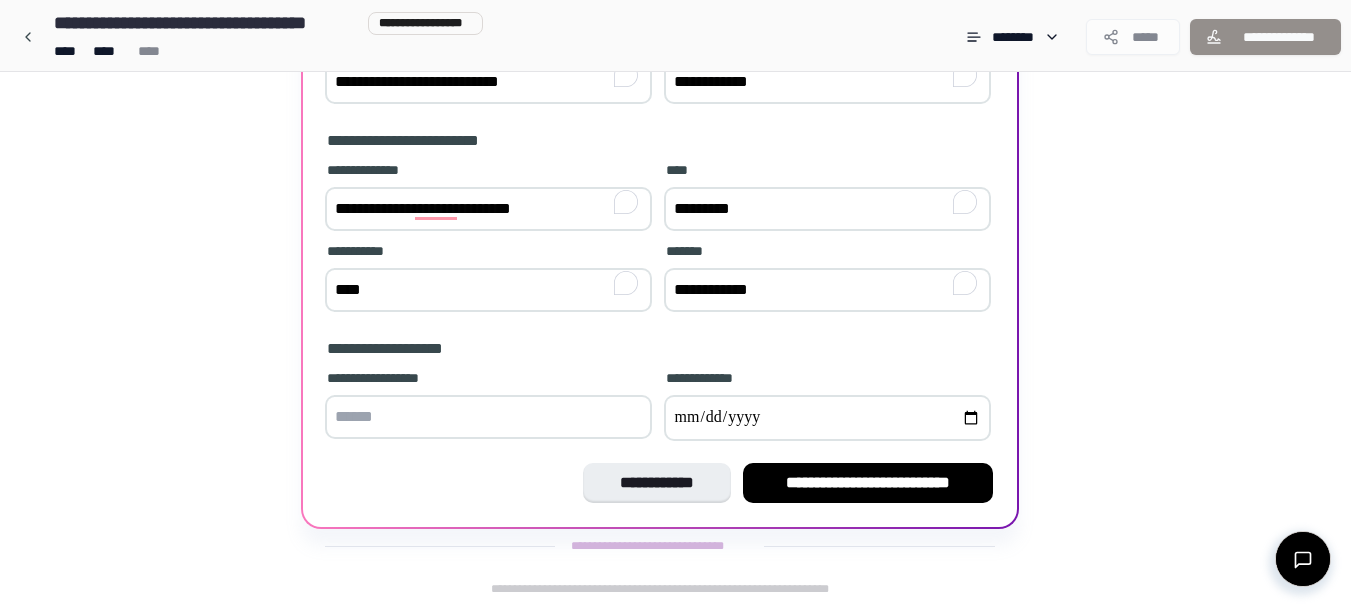 type on "**********" 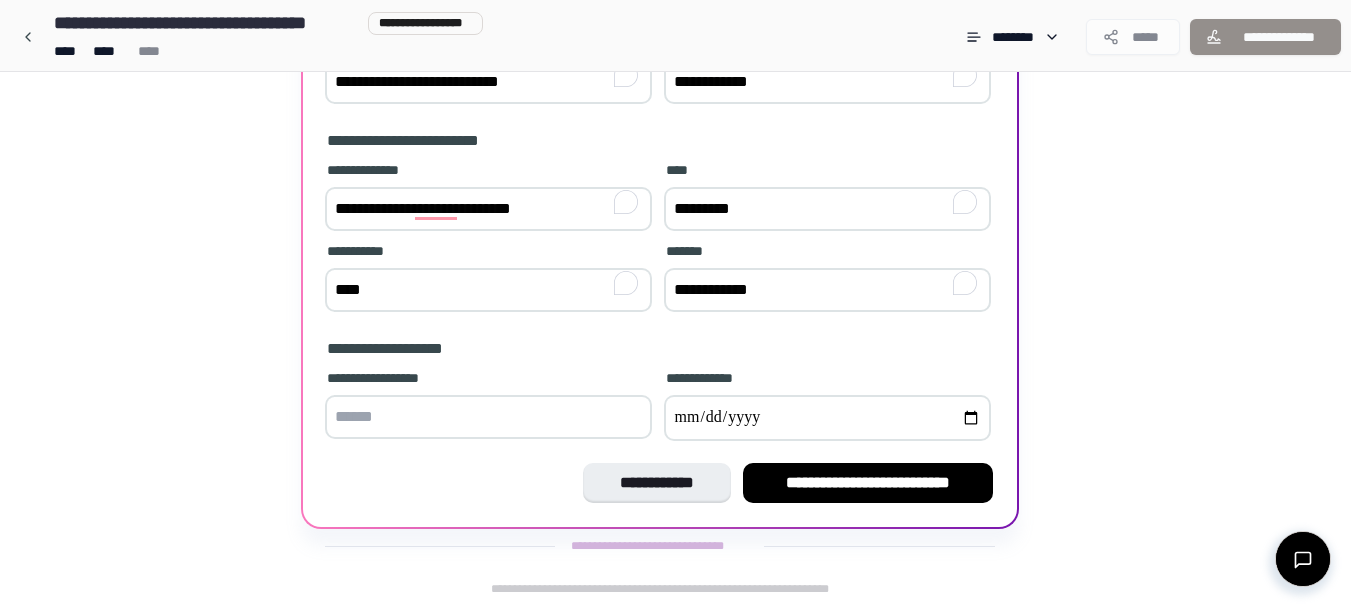 click at bounding box center (488, 417) 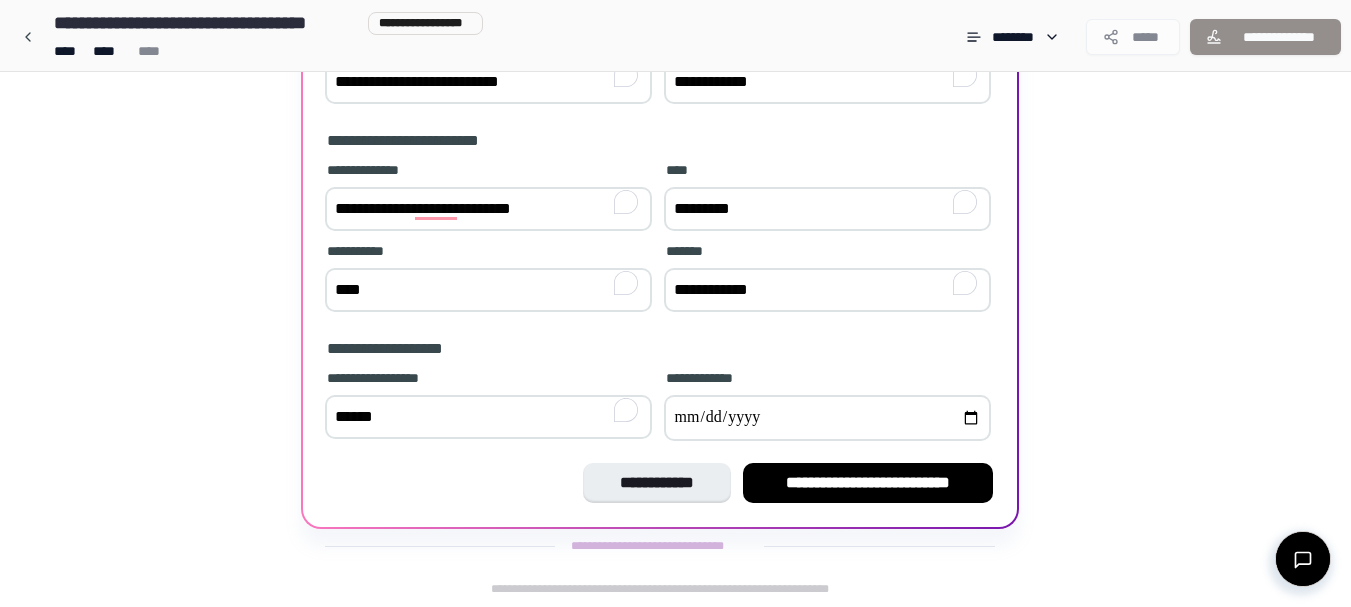type on "******" 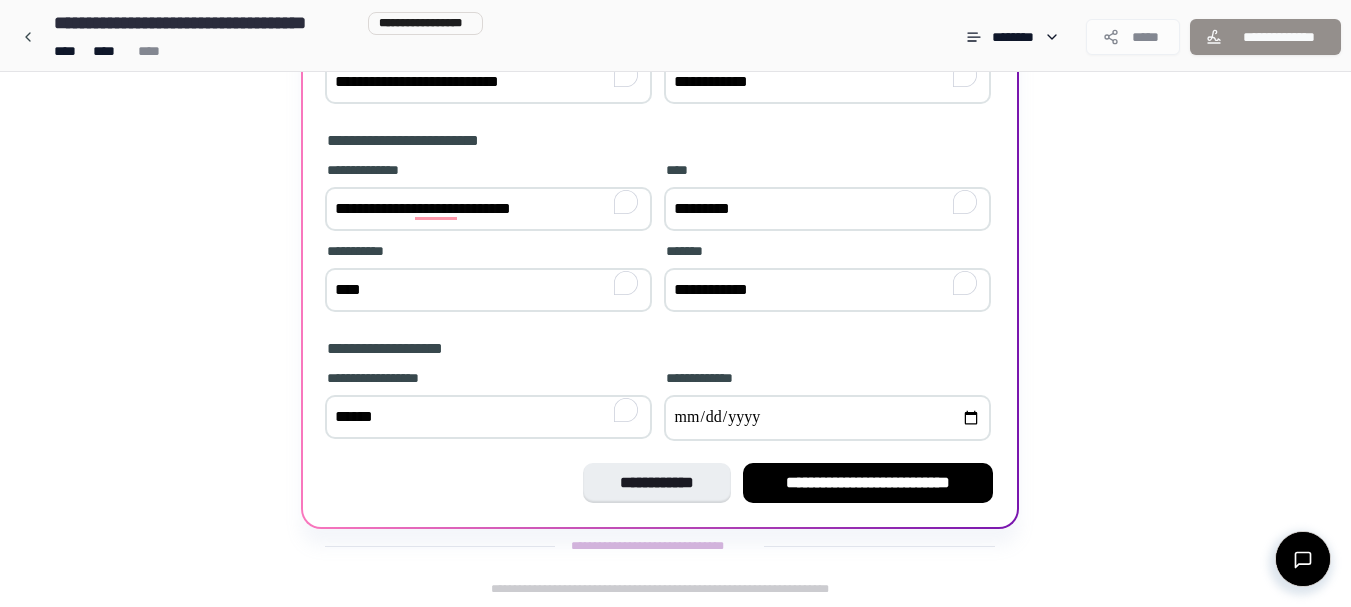 type on "**********" 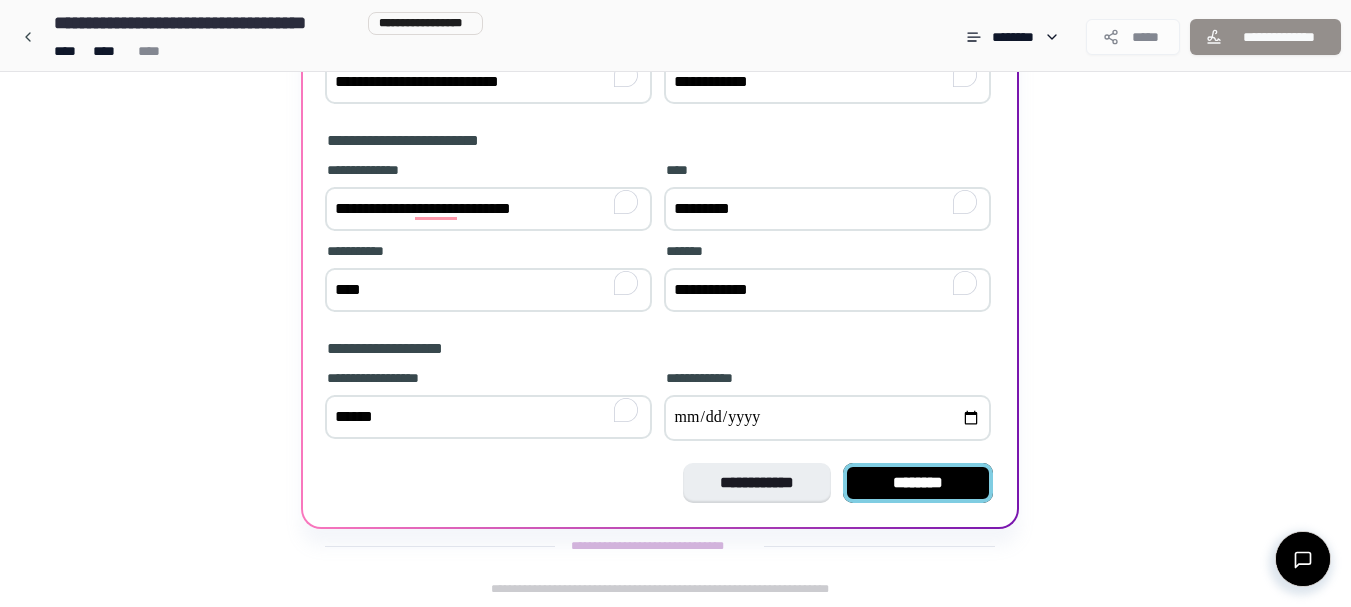 click on "********" at bounding box center (918, 483) 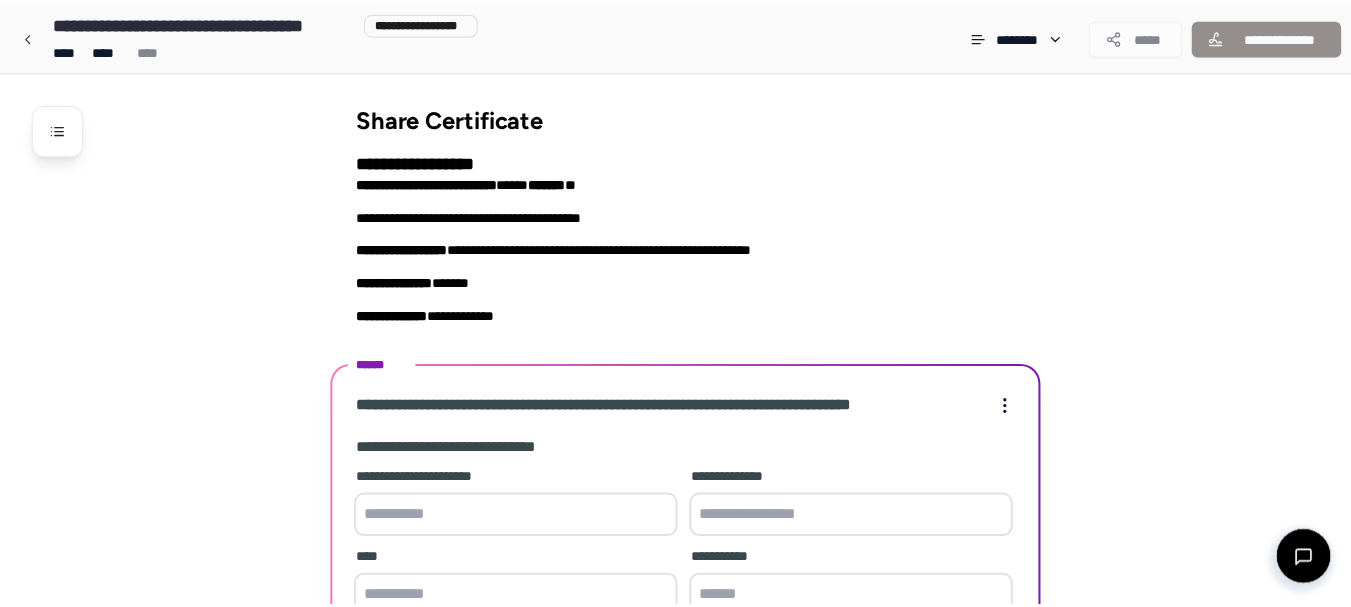 scroll, scrollTop: 387, scrollLeft: 0, axis: vertical 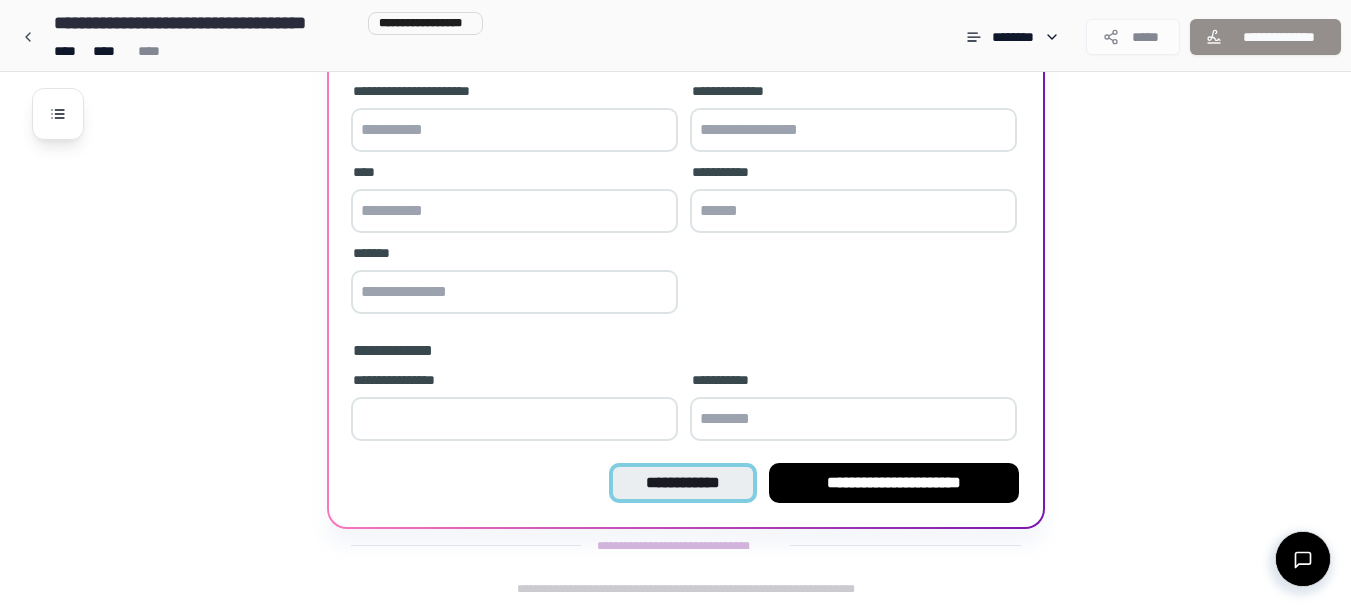 click on "**********" at bounding box center (682, 483) 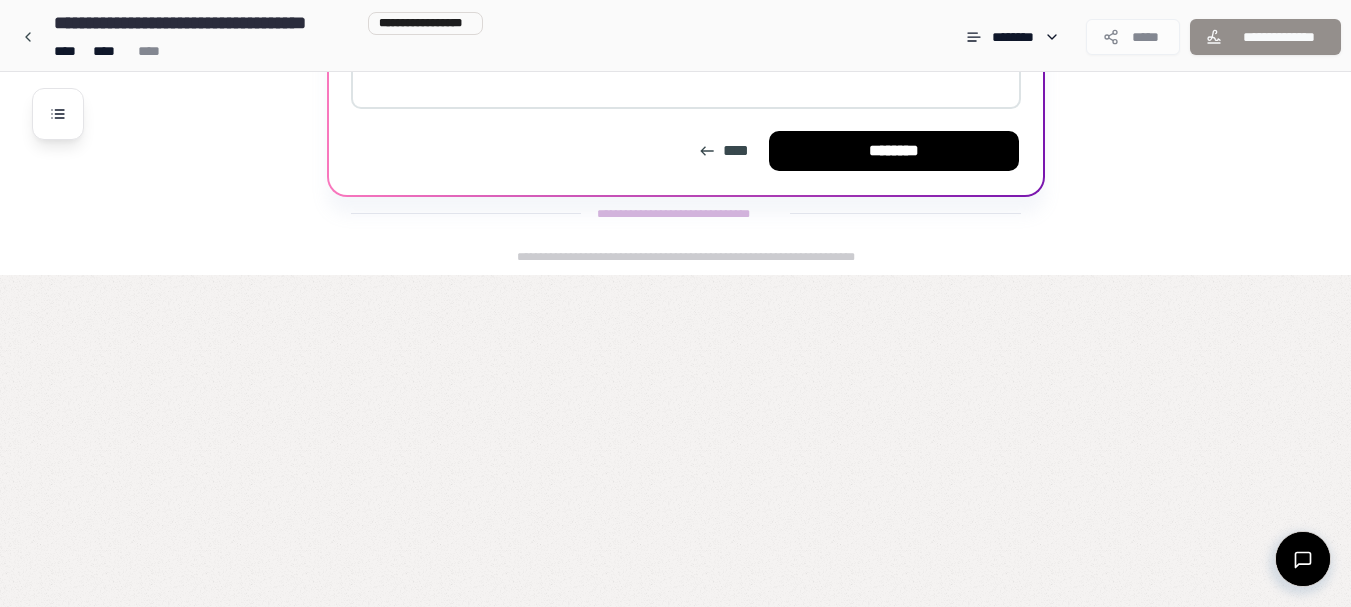 scroll, scrollTop: 55, scrollLeft: 0, axis: vertical 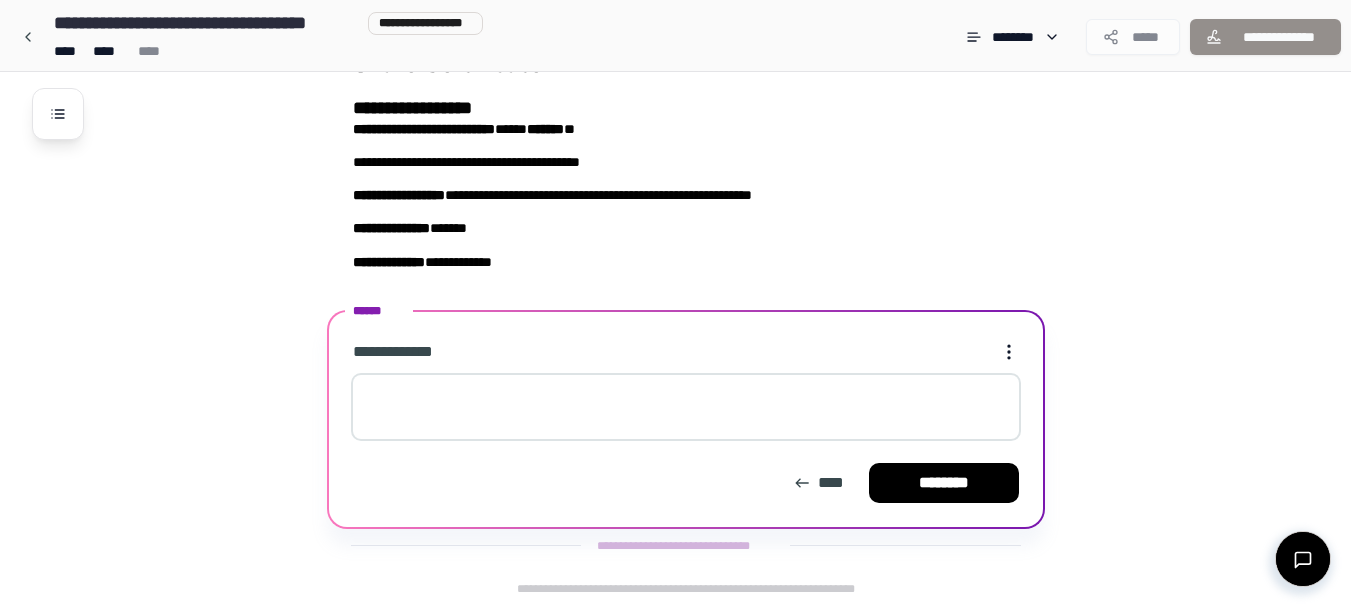 click at bounding box center (686, 407) 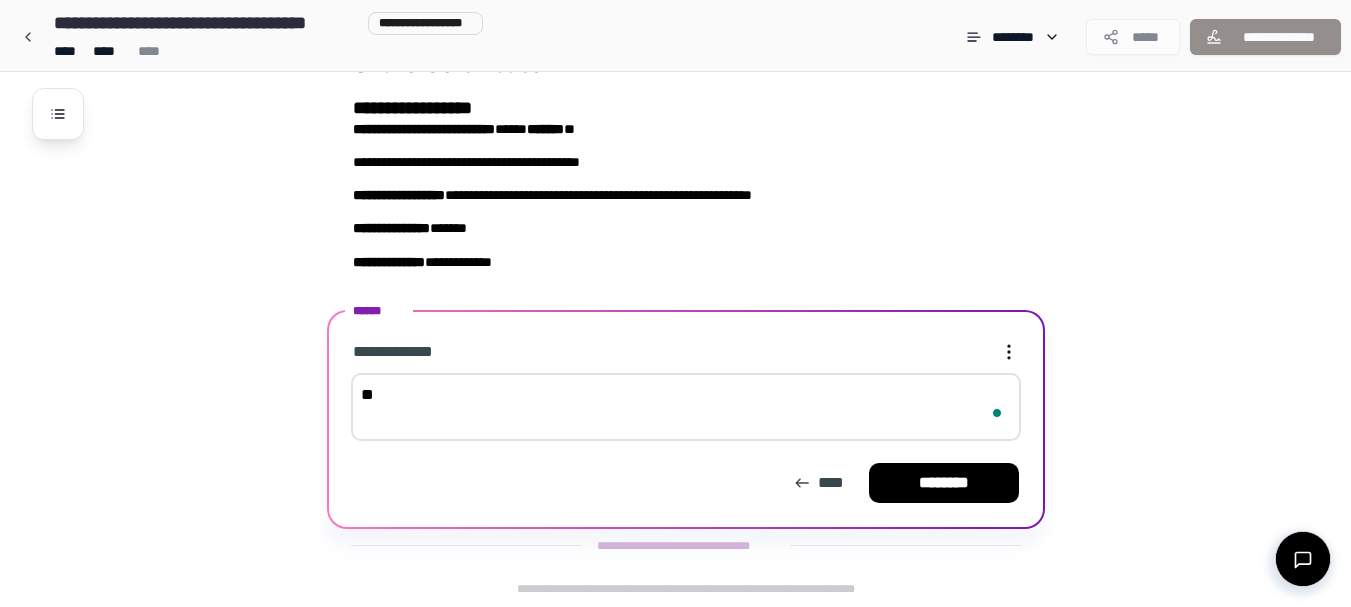 type on "*" 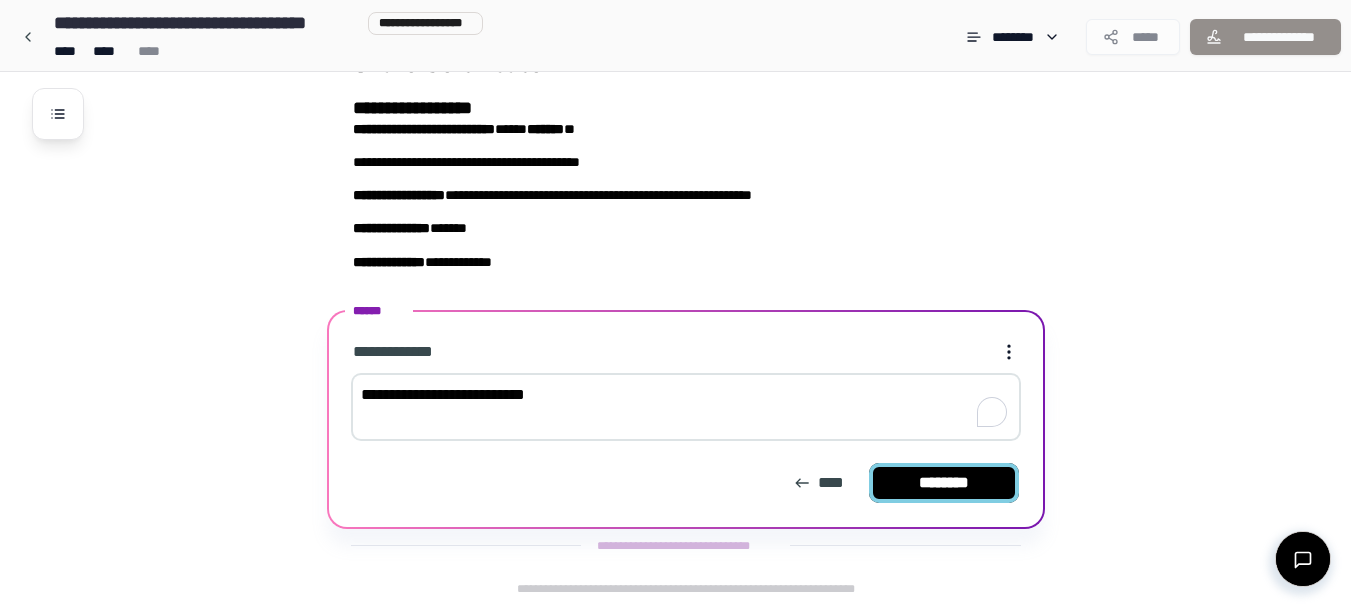 type on "**********" 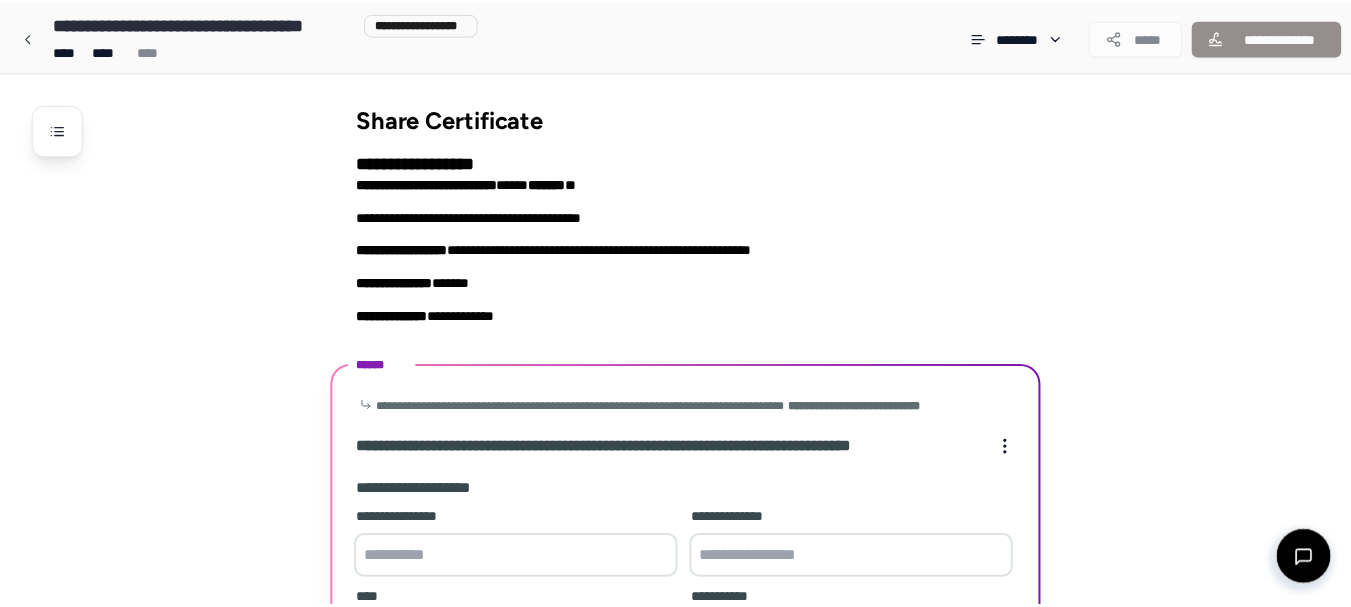 scroll, scrollTop: 428, scrollLeft: 0, axis: vertical 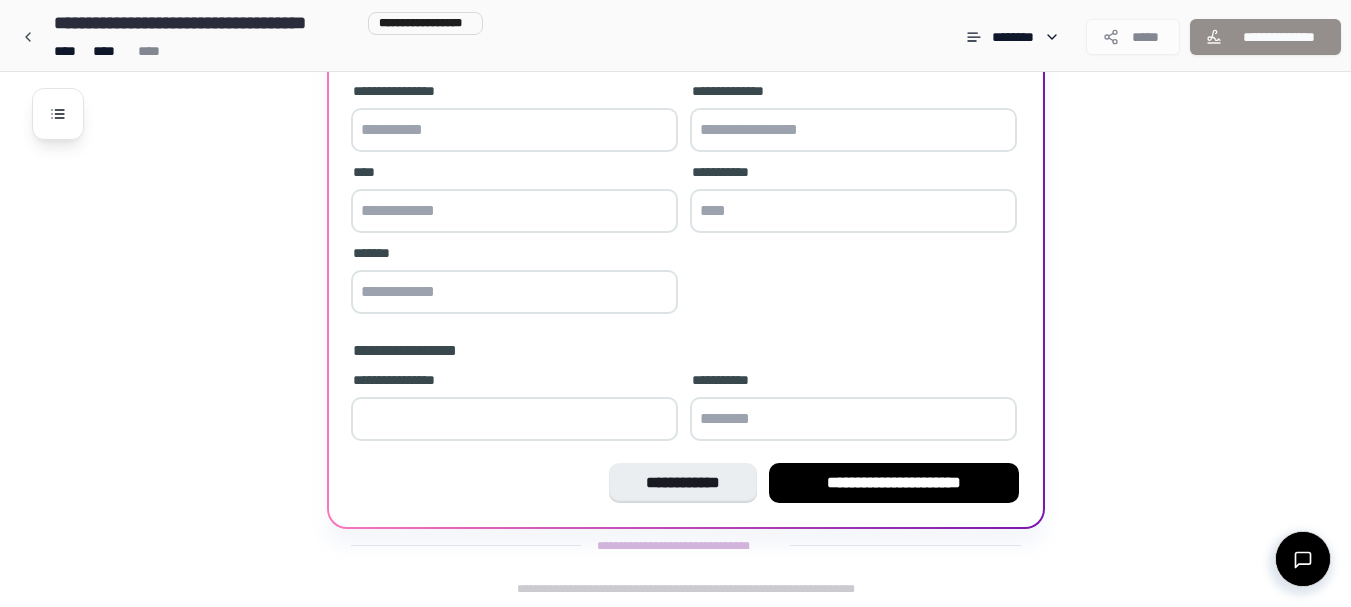 click on "**********" at bounding box center [894, 483] 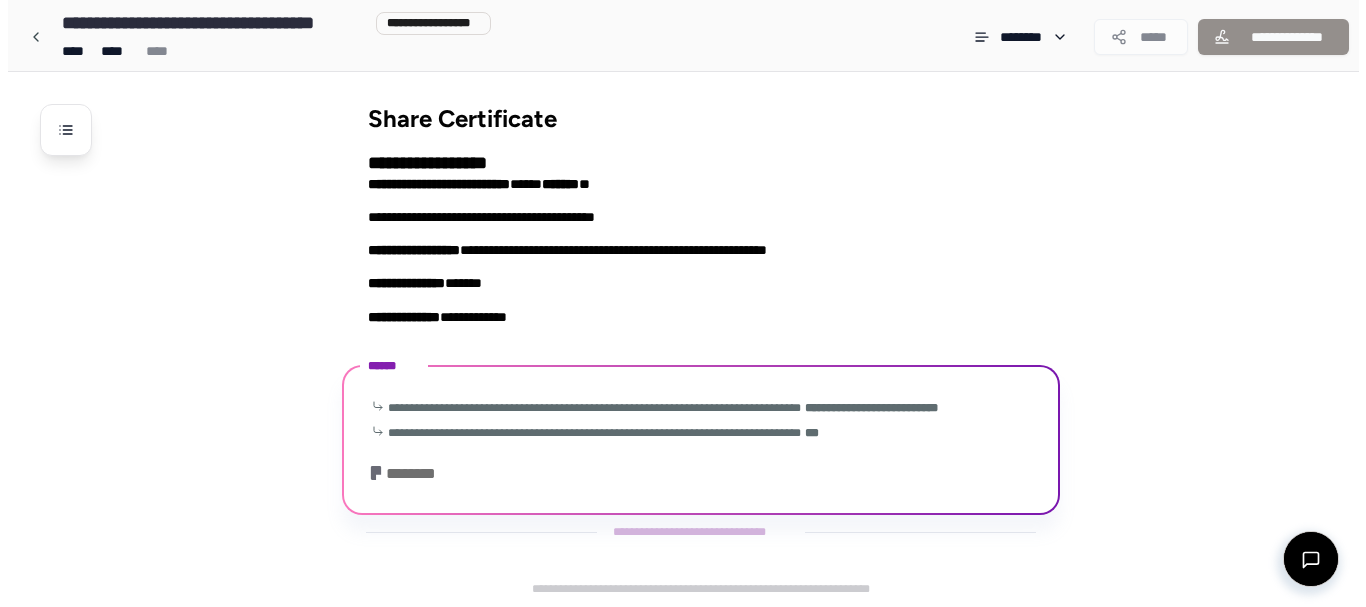 scroll, scrollTop: 0, scrollLeft: 0, axis: both 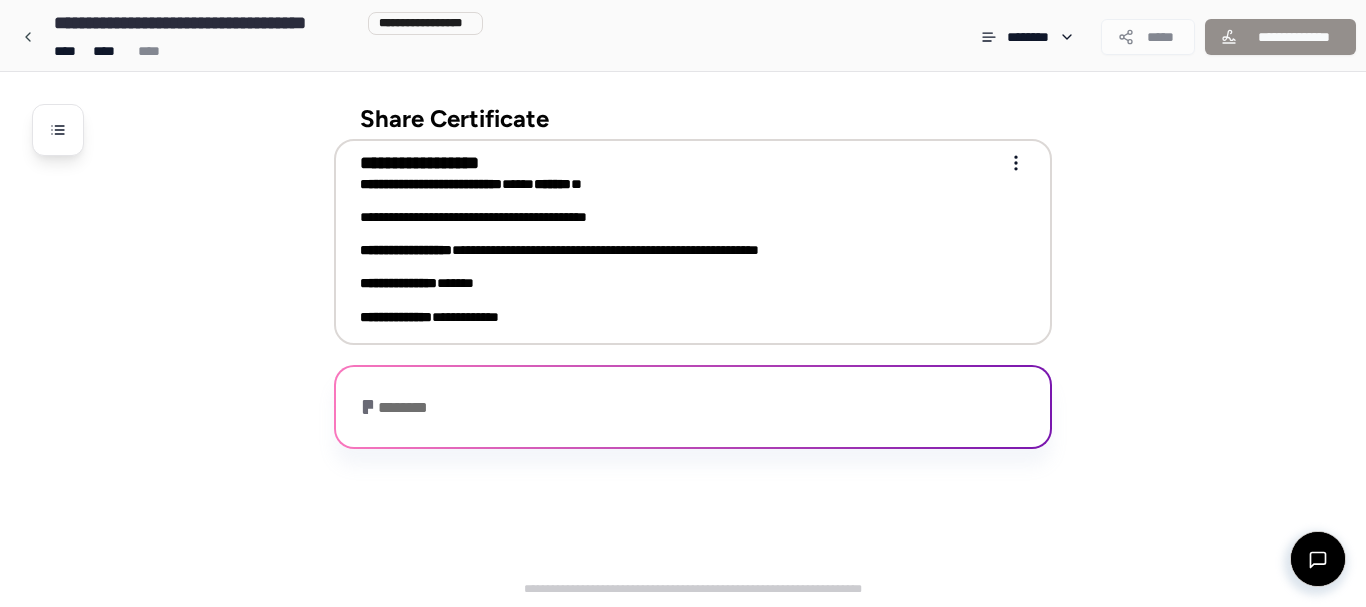 click on "[ADDRESS]" at bounding box center (679, 283) 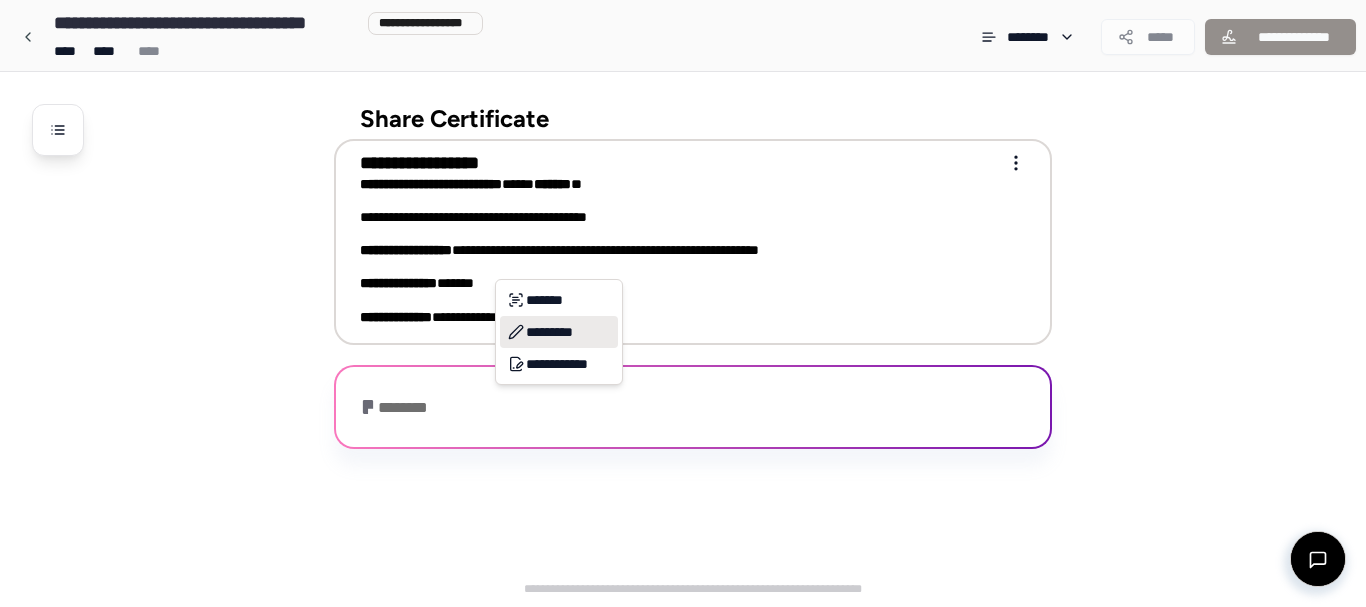 click on "*********" at bounding box center (559, 332) 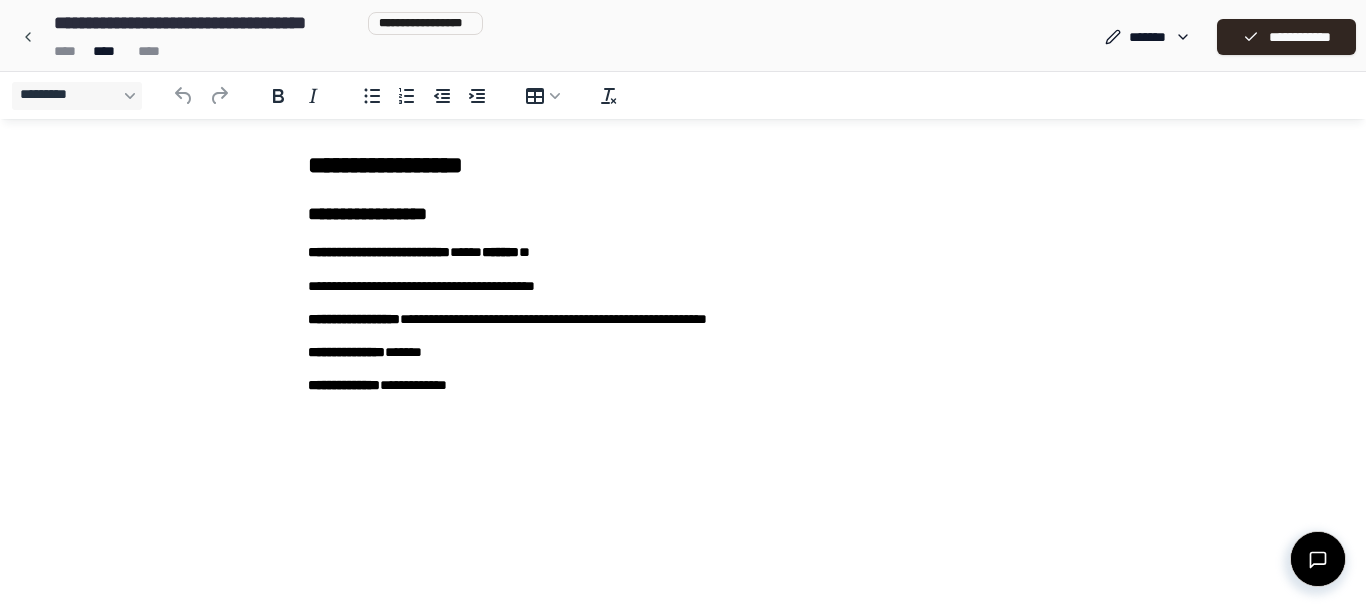 scroll, scrollTop: 0, scrollLeft: 0, axis: both 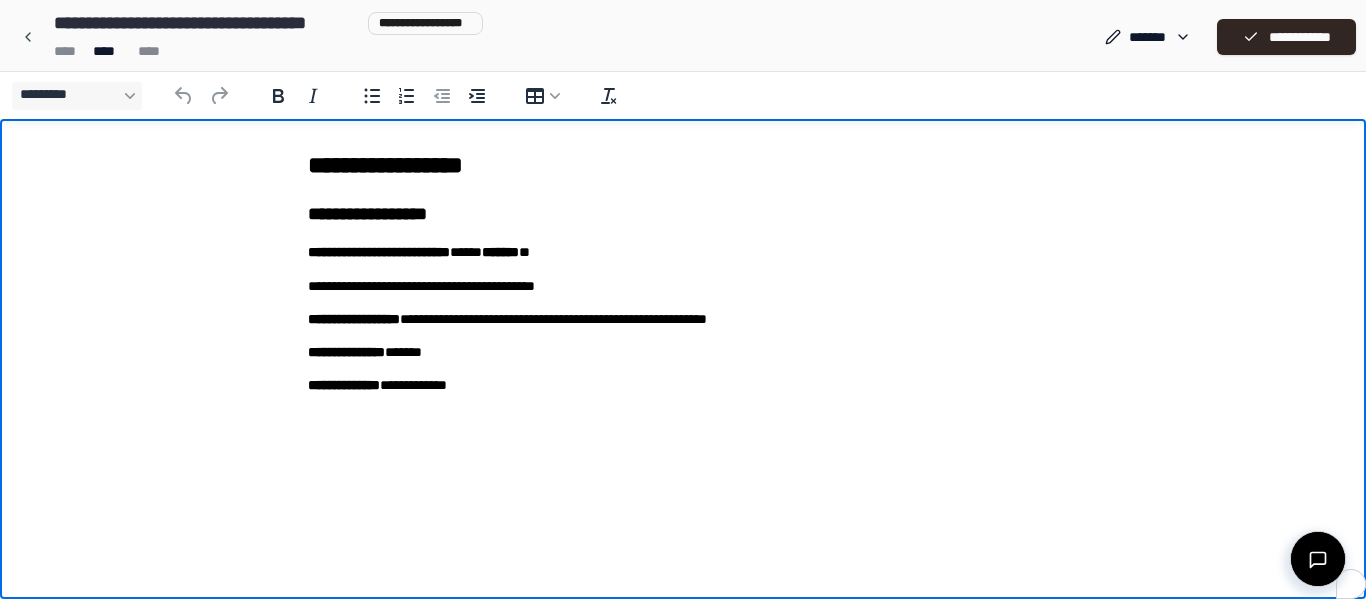 type 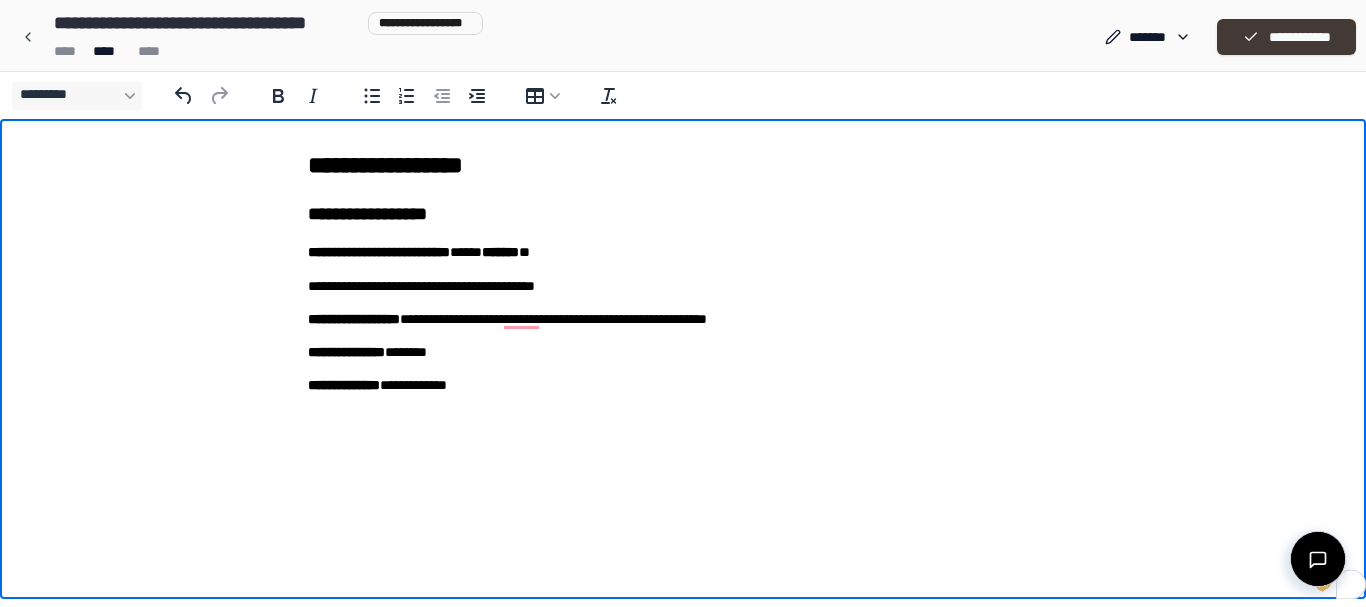 click on "**********" at bounding box center [1286, 37] 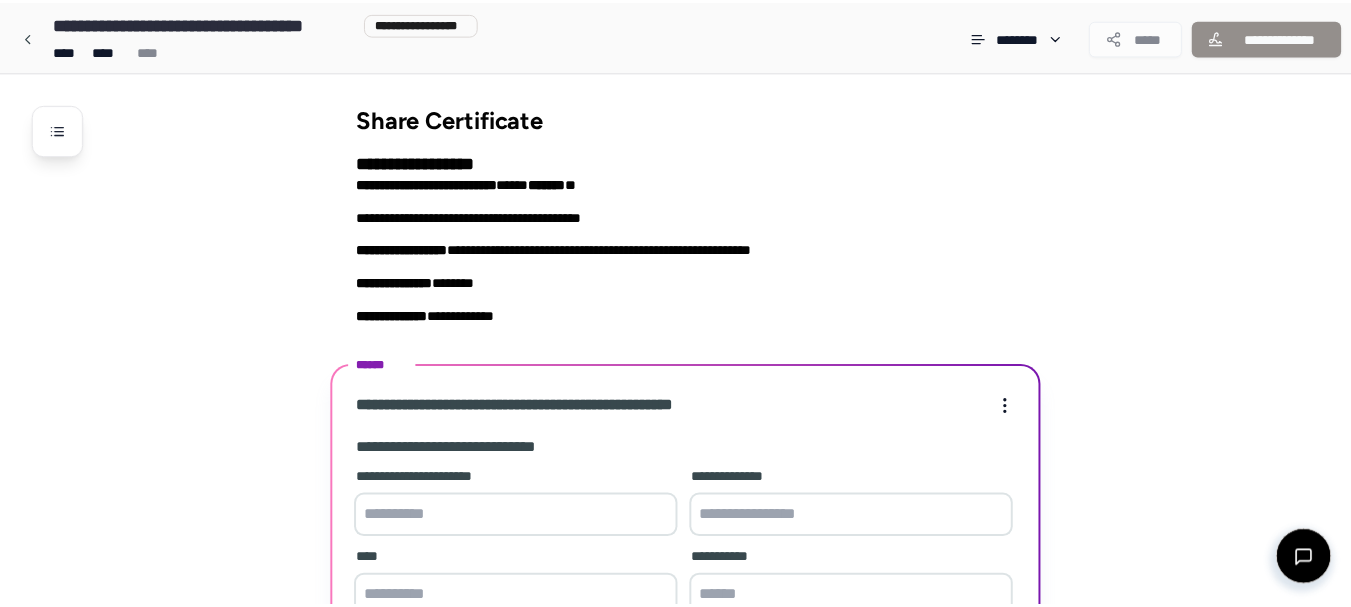 scroll, scrollTop: 387, scrollLeft: 0, axis: vertical 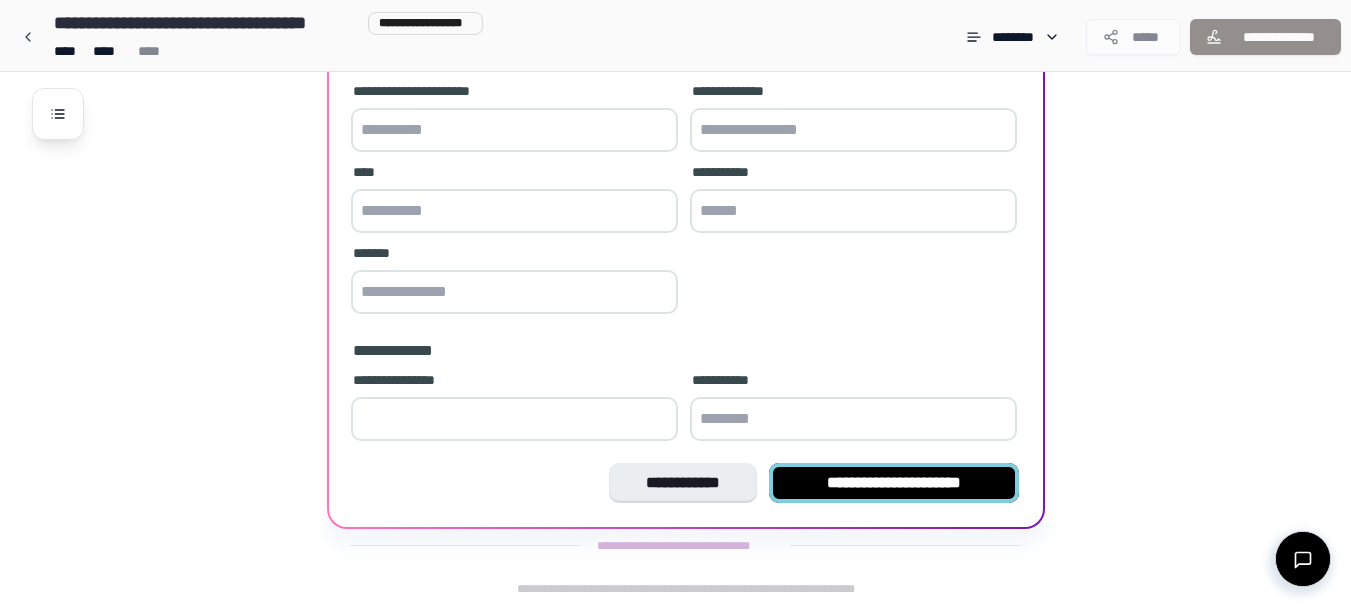 click on "**********" at bounding box center [894, 483] 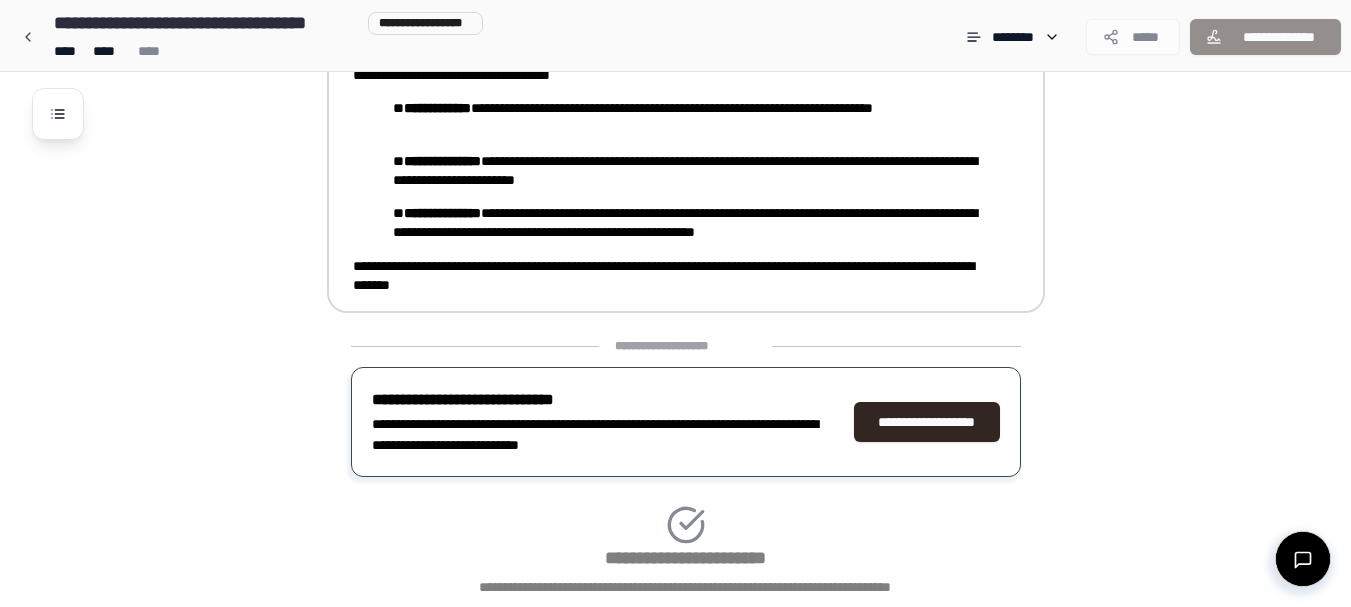 scroll, scrollTop: 594, scrollLeft: 0, axis: vertical 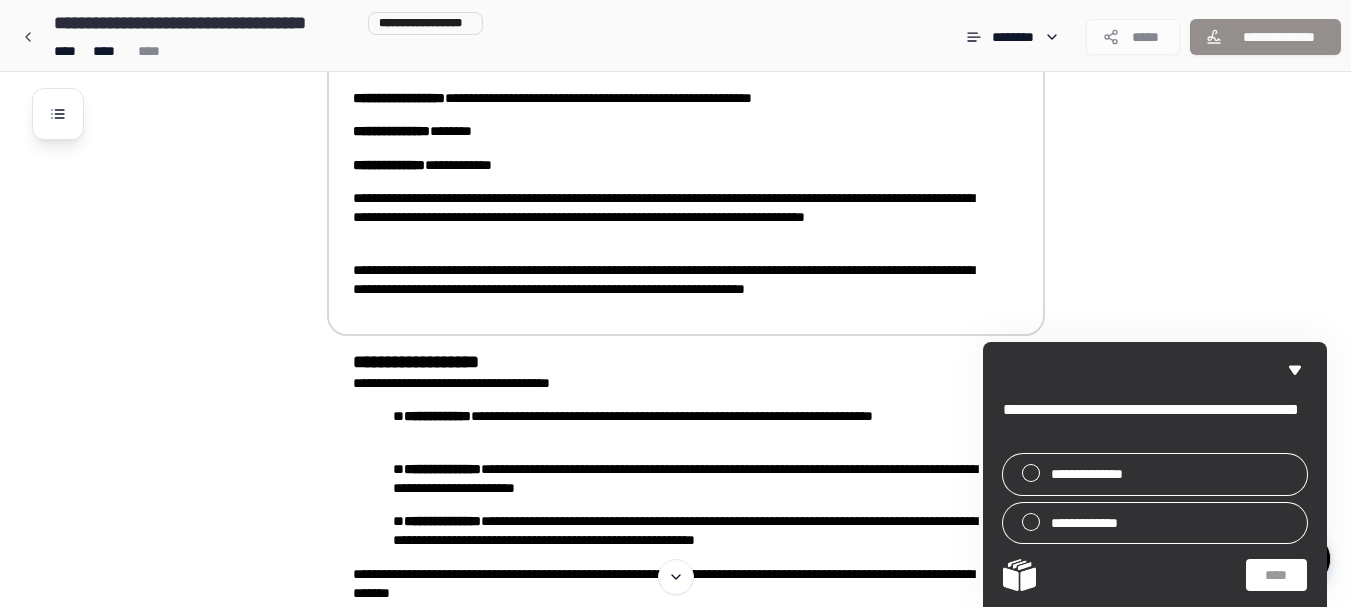 click on "**********" at bounding box center [672, 218] 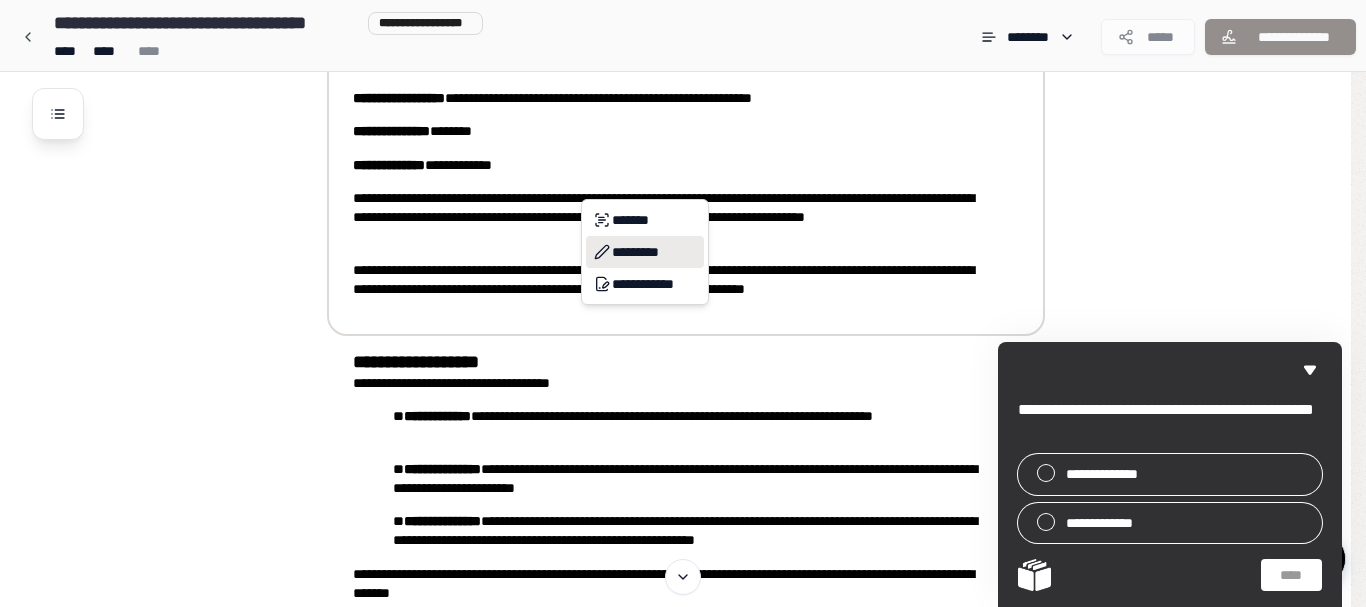 click on "*********" at bounding box center [645, 252] 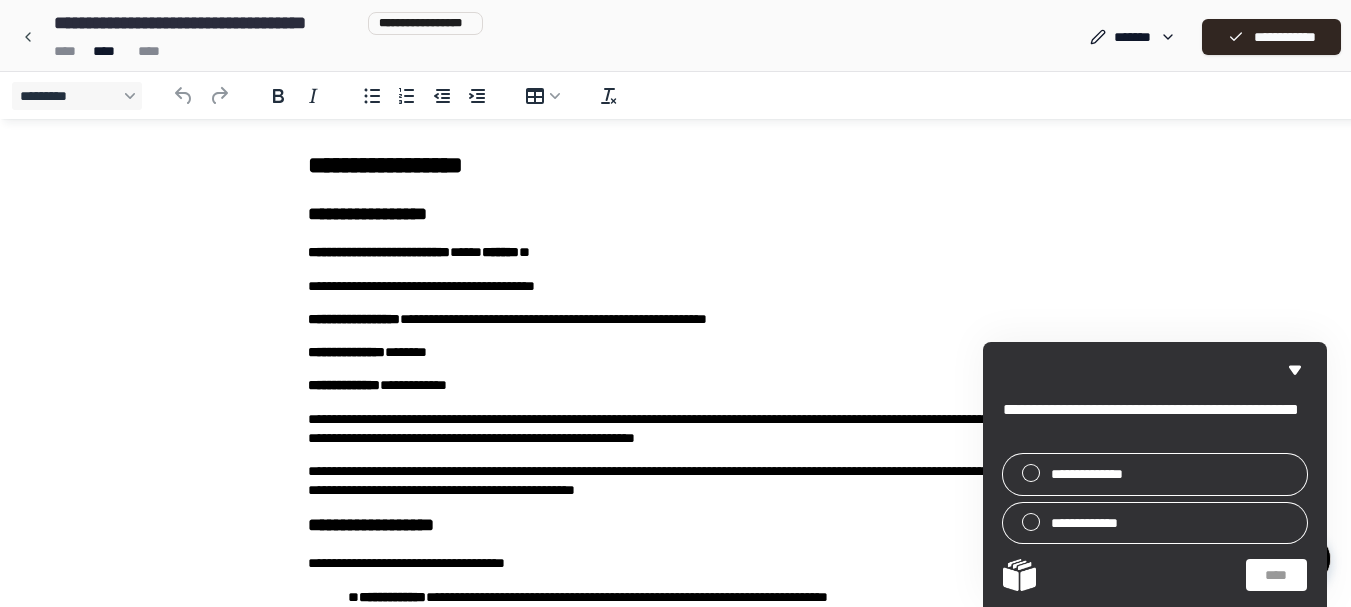 scroll, scrollTop: 0, scrollLeft: 0, axis: both 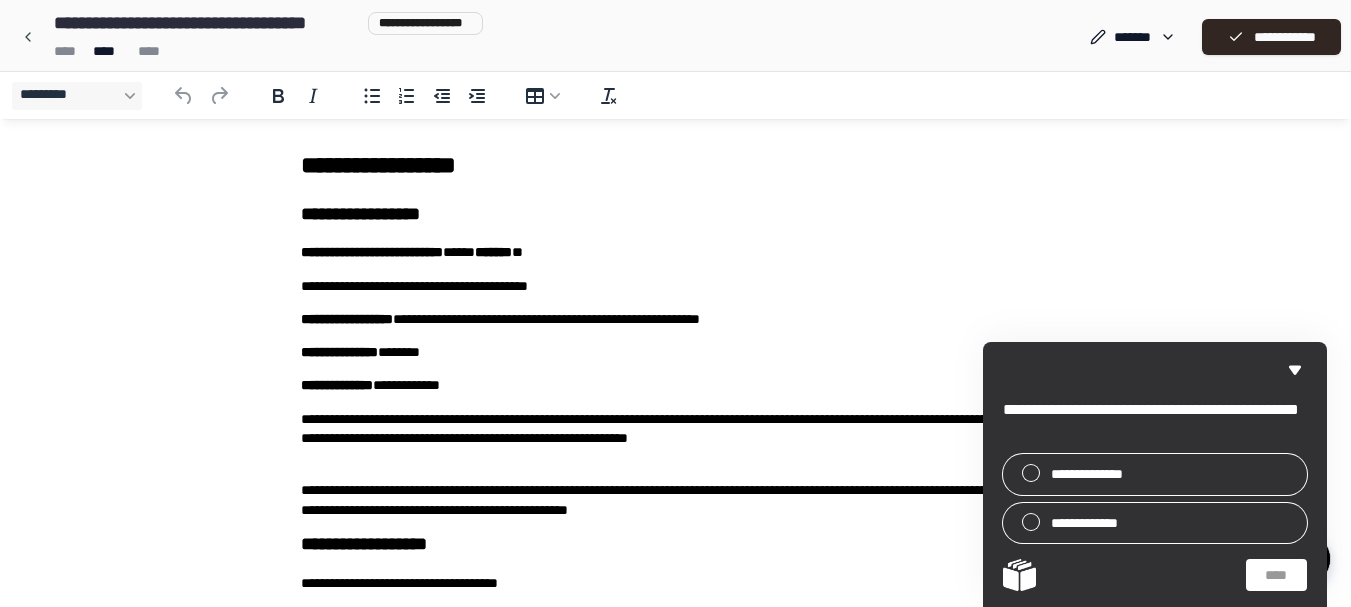 click on "**********" at bounding box center (676, 439) 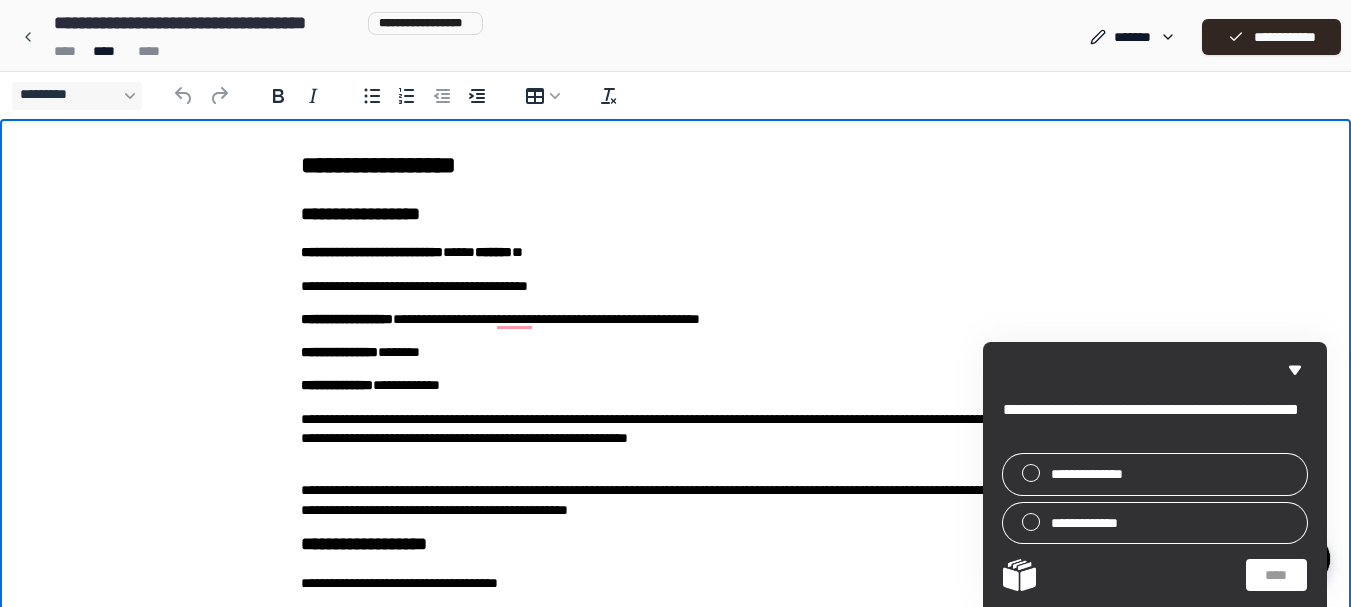 type 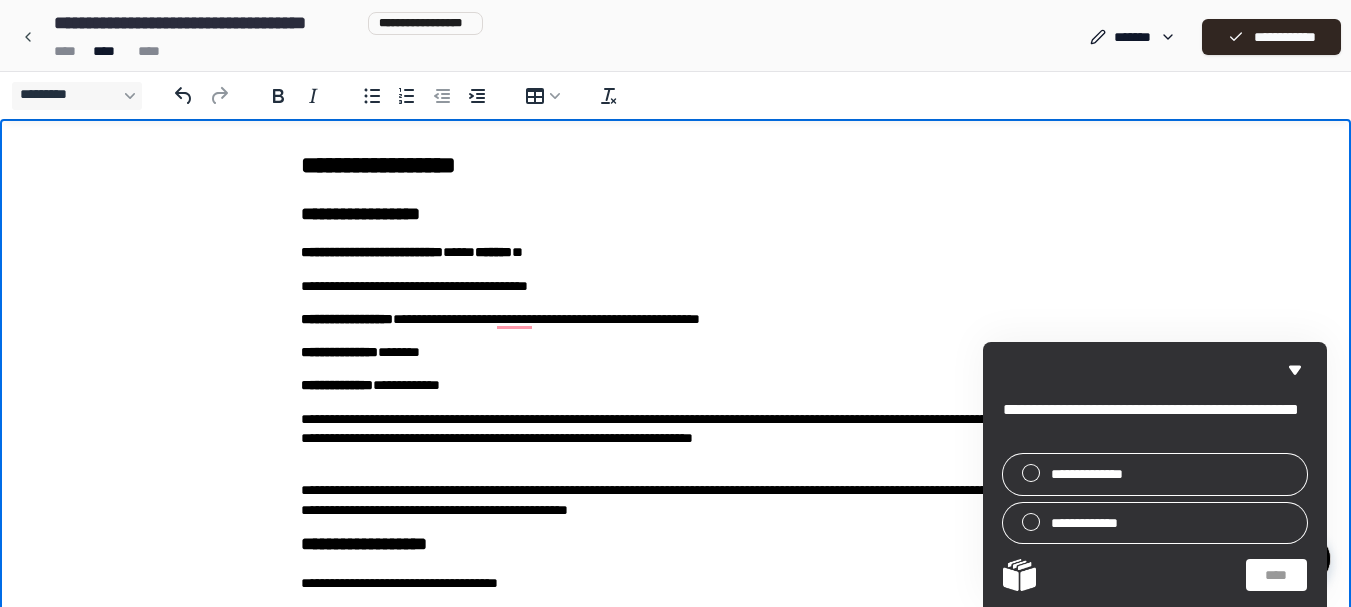 click on "**********" at bounding box center (676, 439) 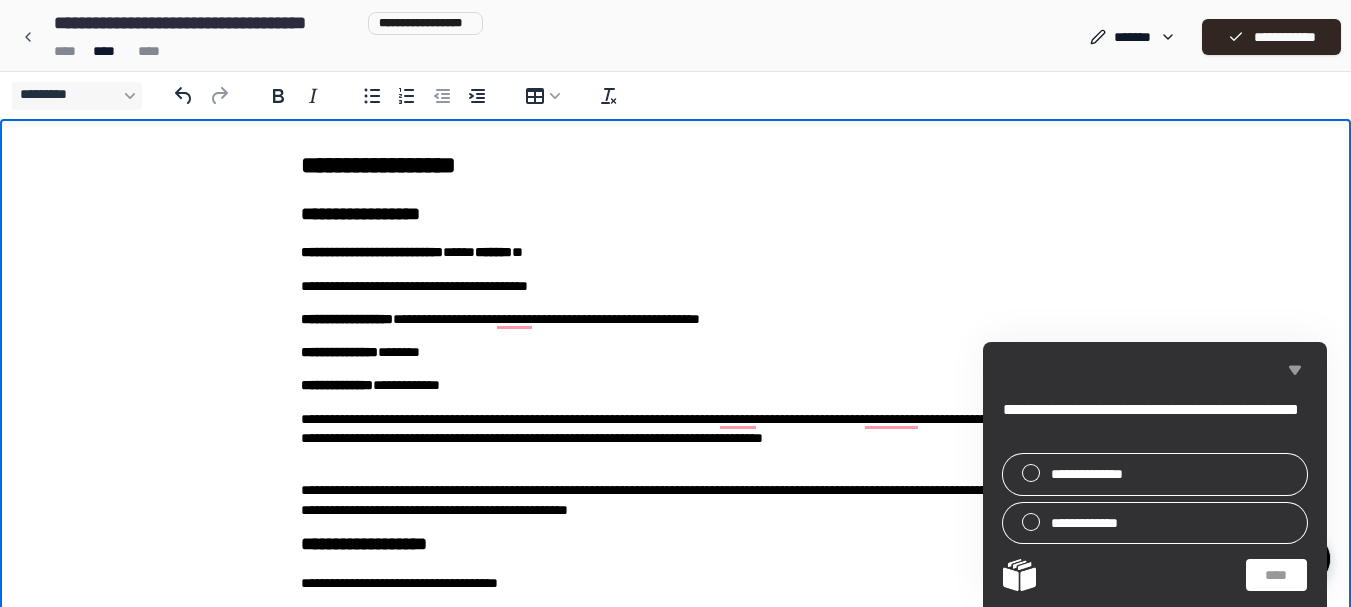click 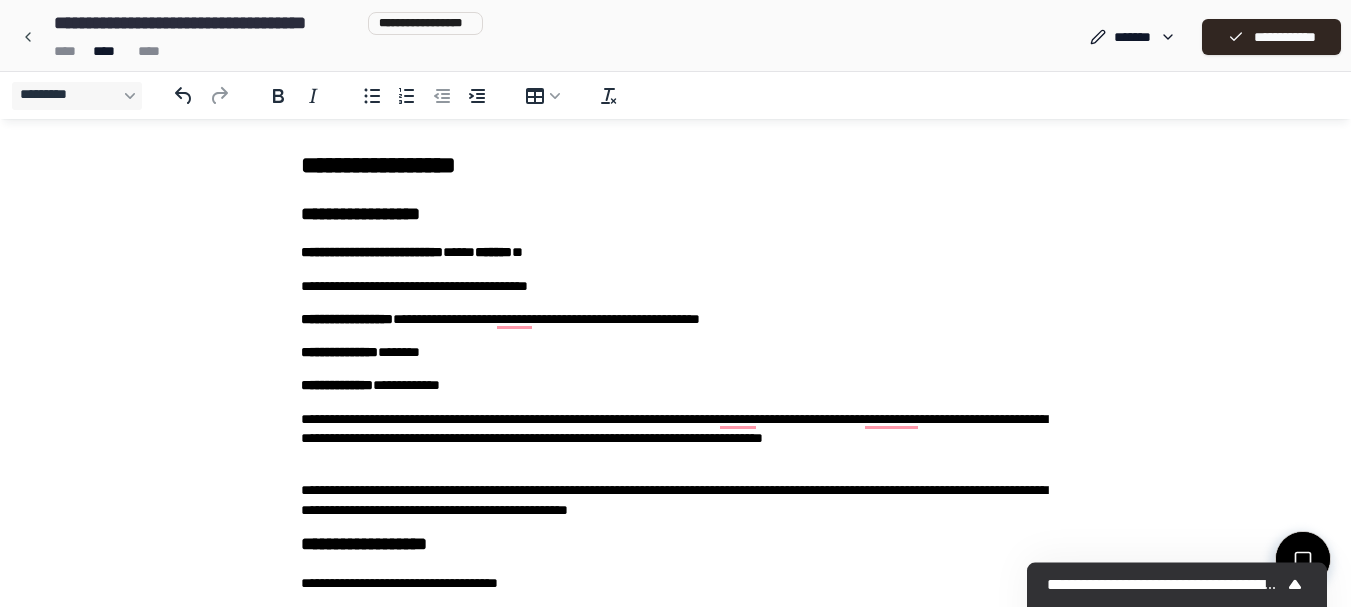click on "**********" at bounding box center [676, 439] 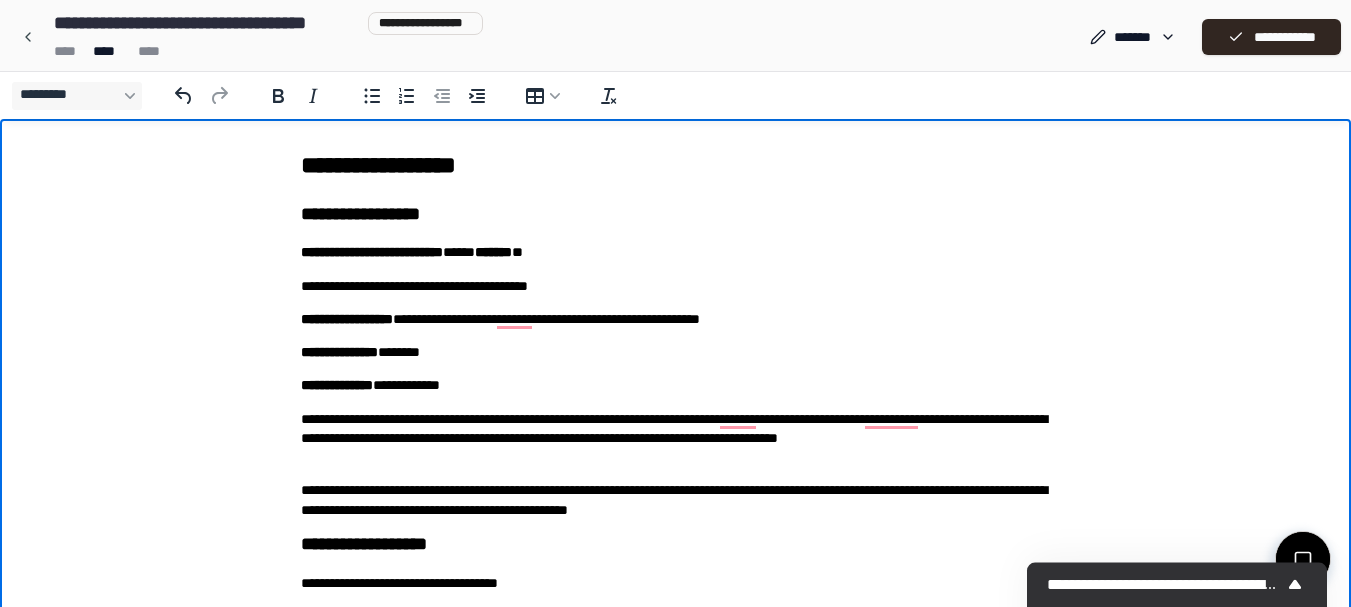 click on "**********" at bounding box center (676, 500) 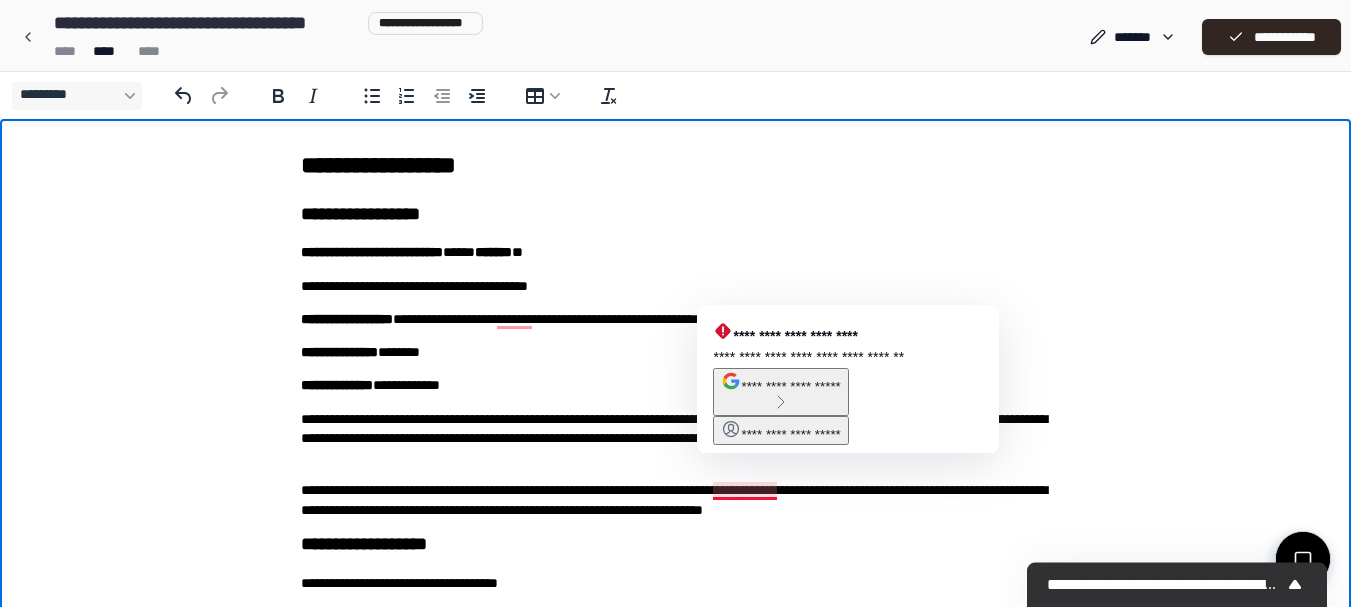 click on "**********" at bounding box center (676, 500) 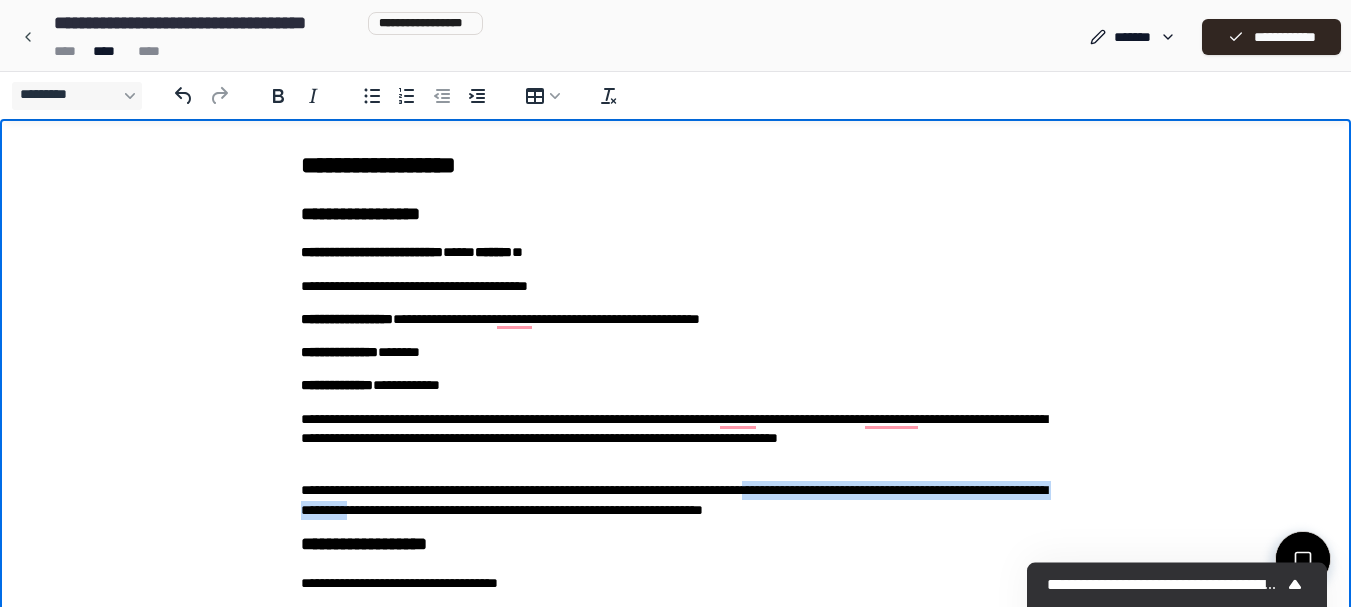 drag, startPoint x: 615, startPoint y: 507, endPoint x: 900, endPoint y: 496, distance: 285.2122 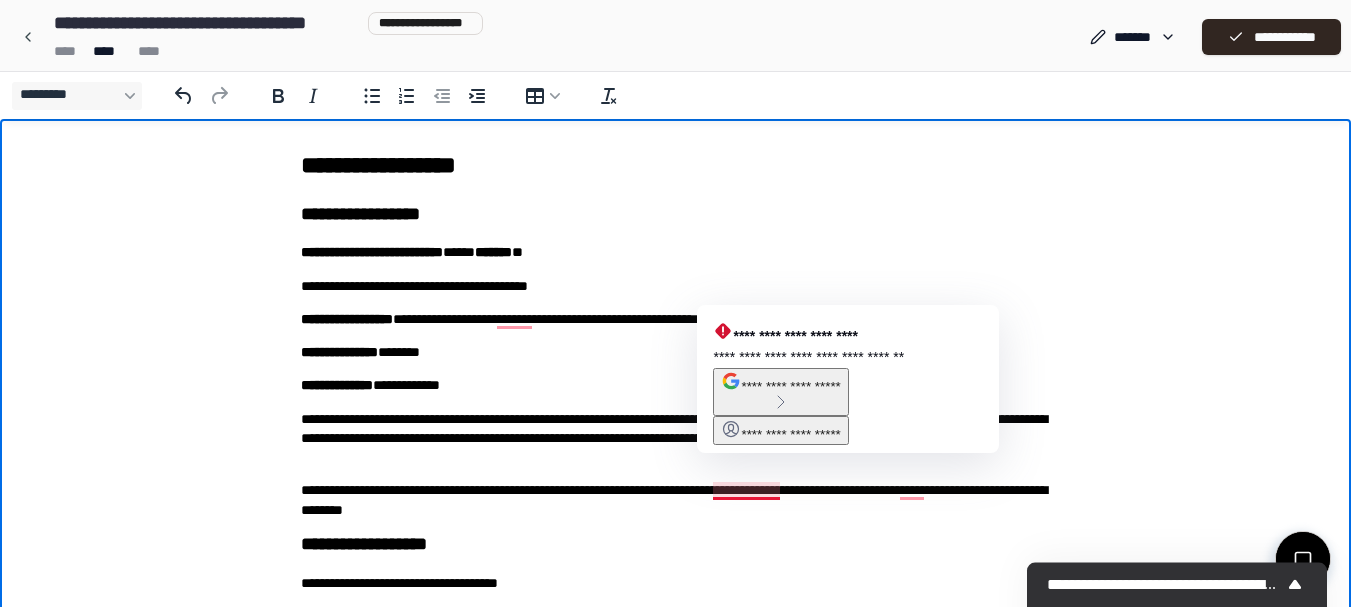 click on "**********" at bounding box center [676, 500] 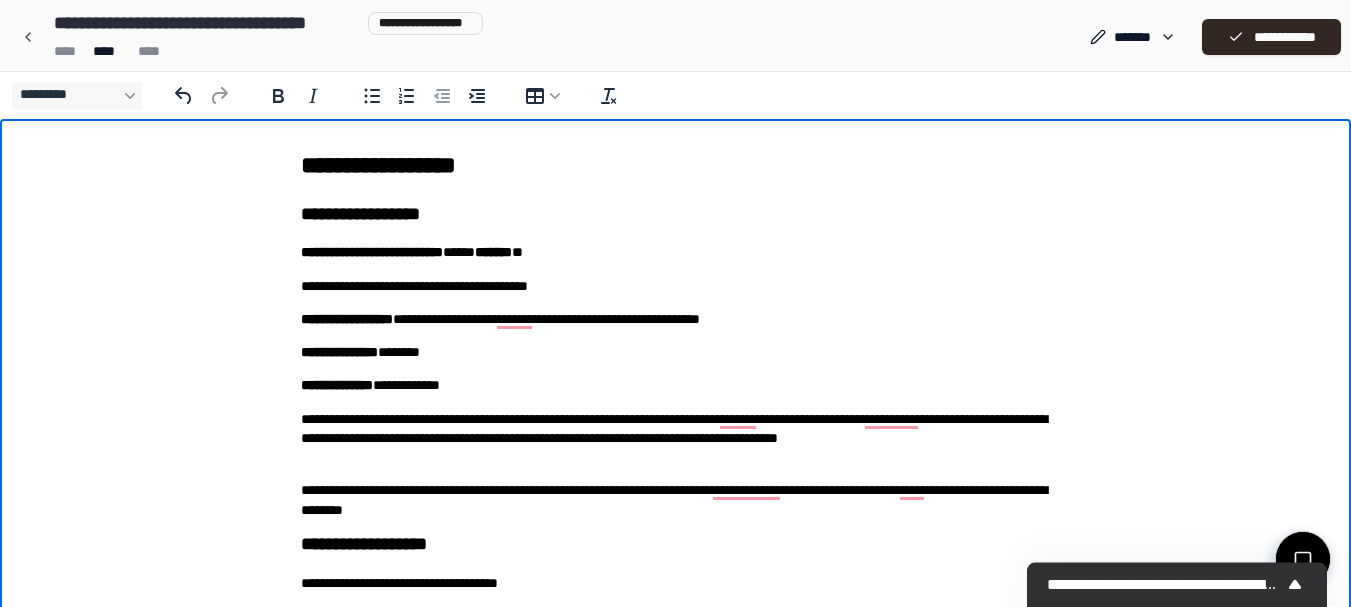 click on "[ADDRESS]" at bounding box center (675, 466) 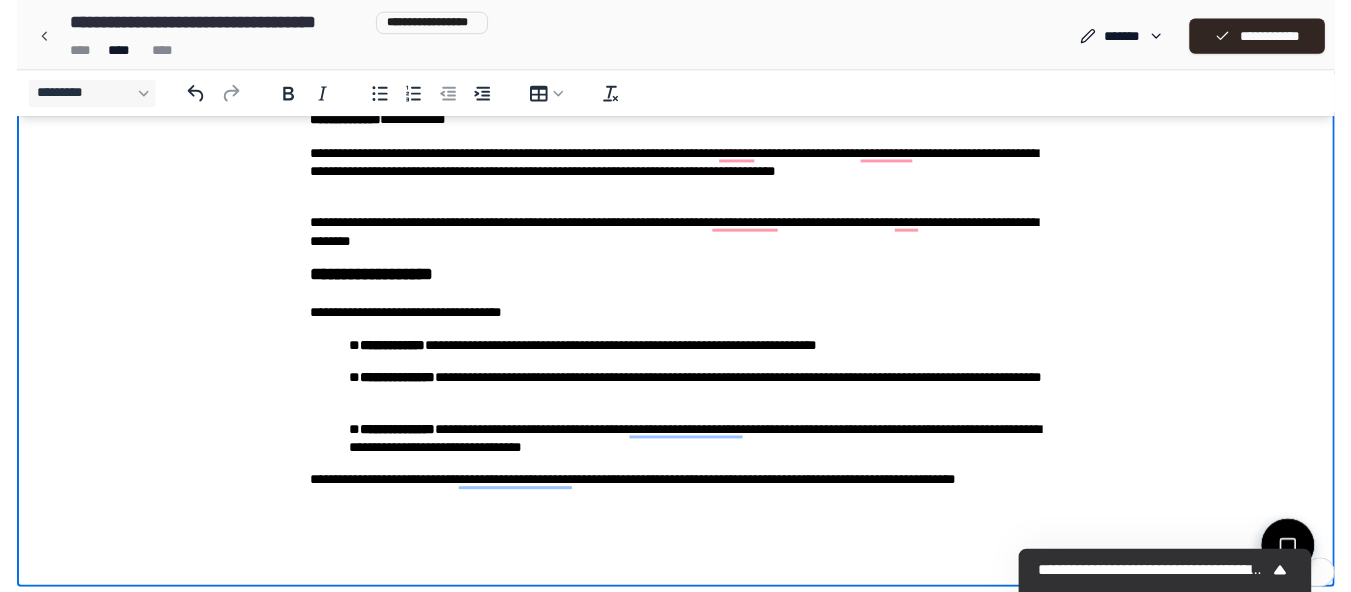 scroll, scrollTop: 265, scrollLeft: 0, axis: vertical 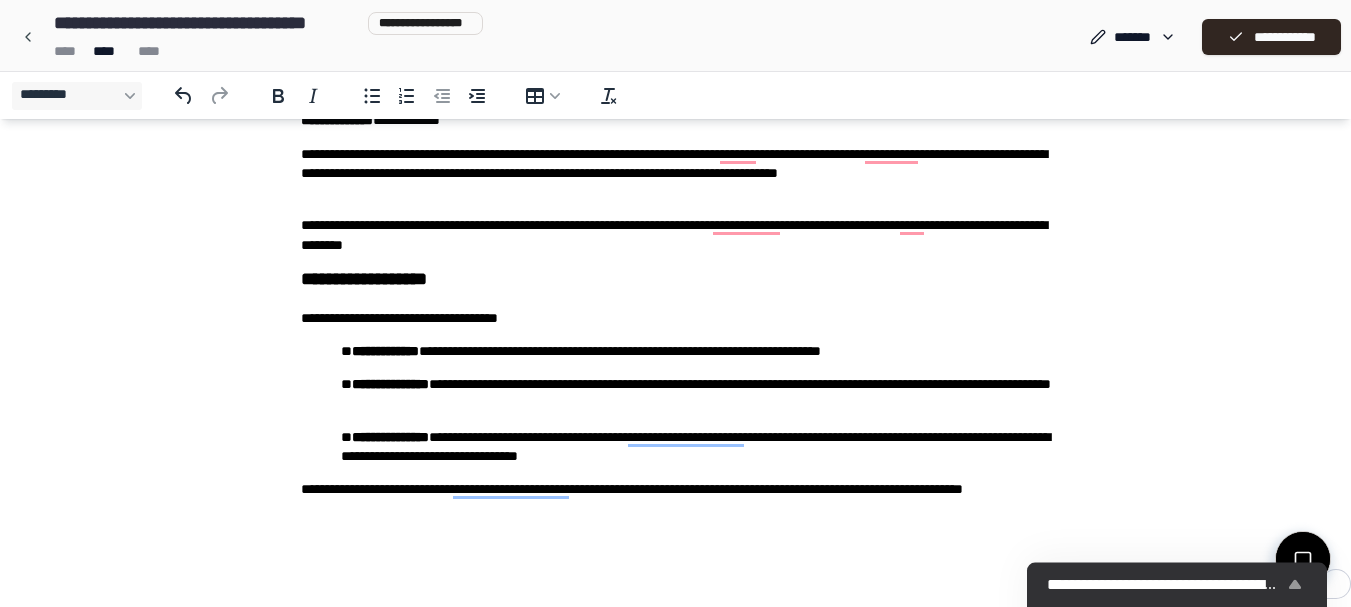 click 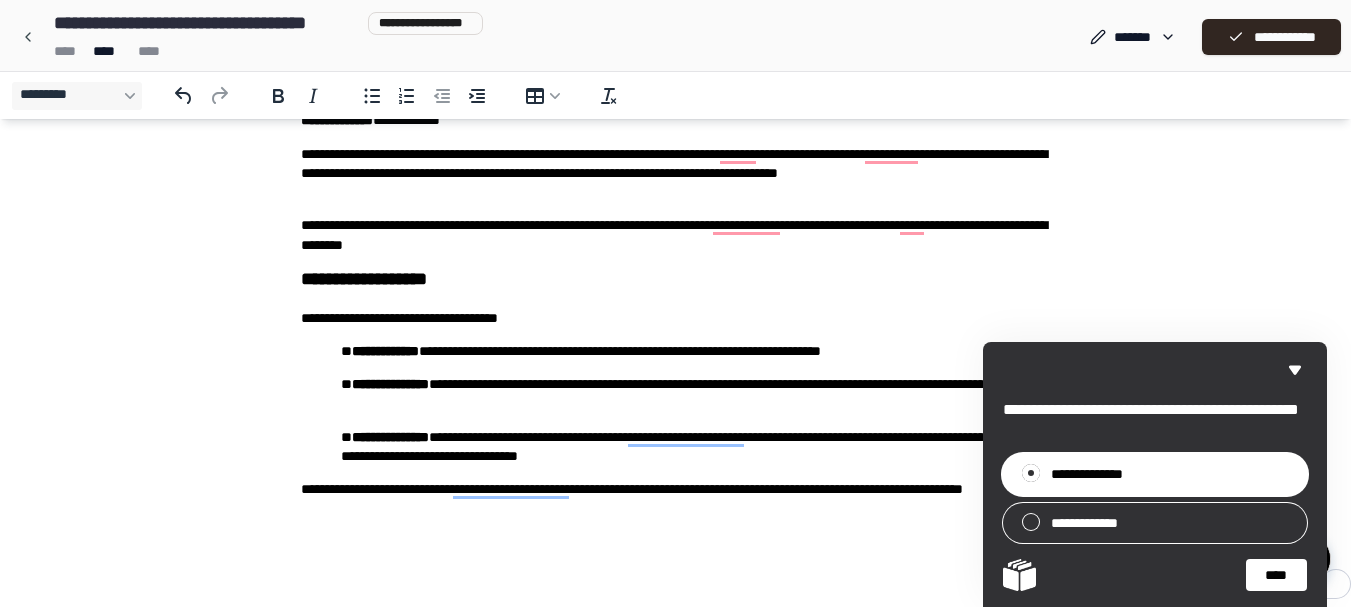 click on "****" at bounding box center (1276, 575) 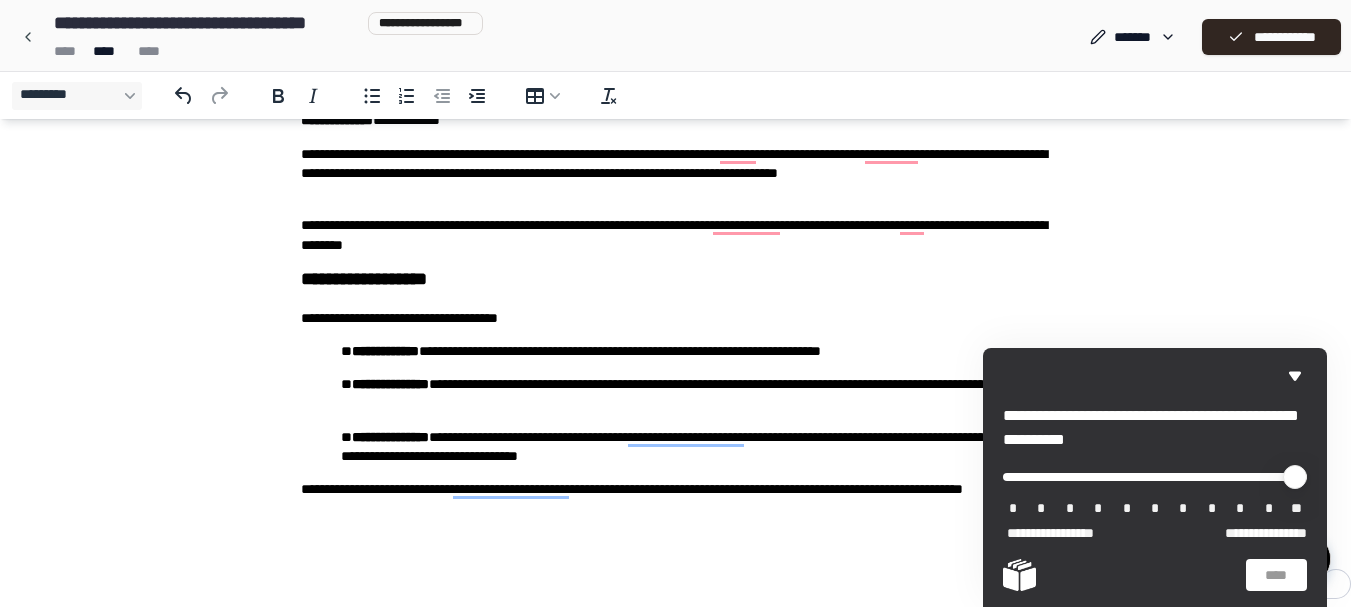 click on "*" at bounding box center (1269, 509) 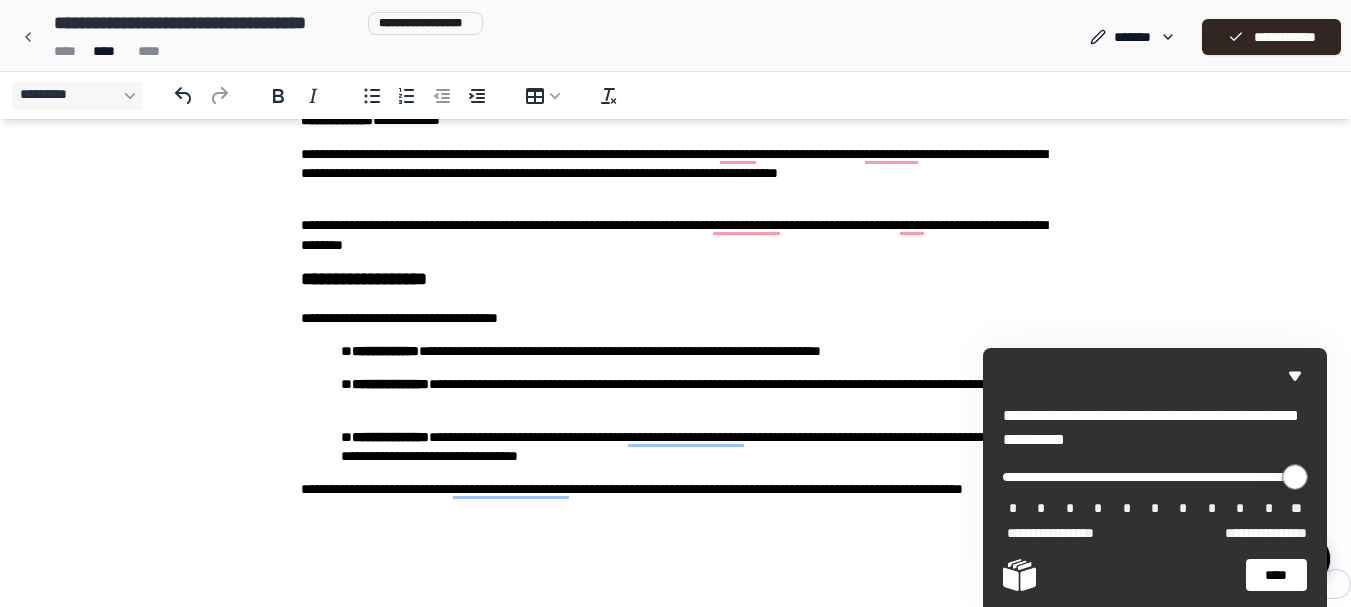 drag, startPoint x: 1018, startPoint y: 468, endPoint x: 1258, endPoint y: 474, distance: 240.07498 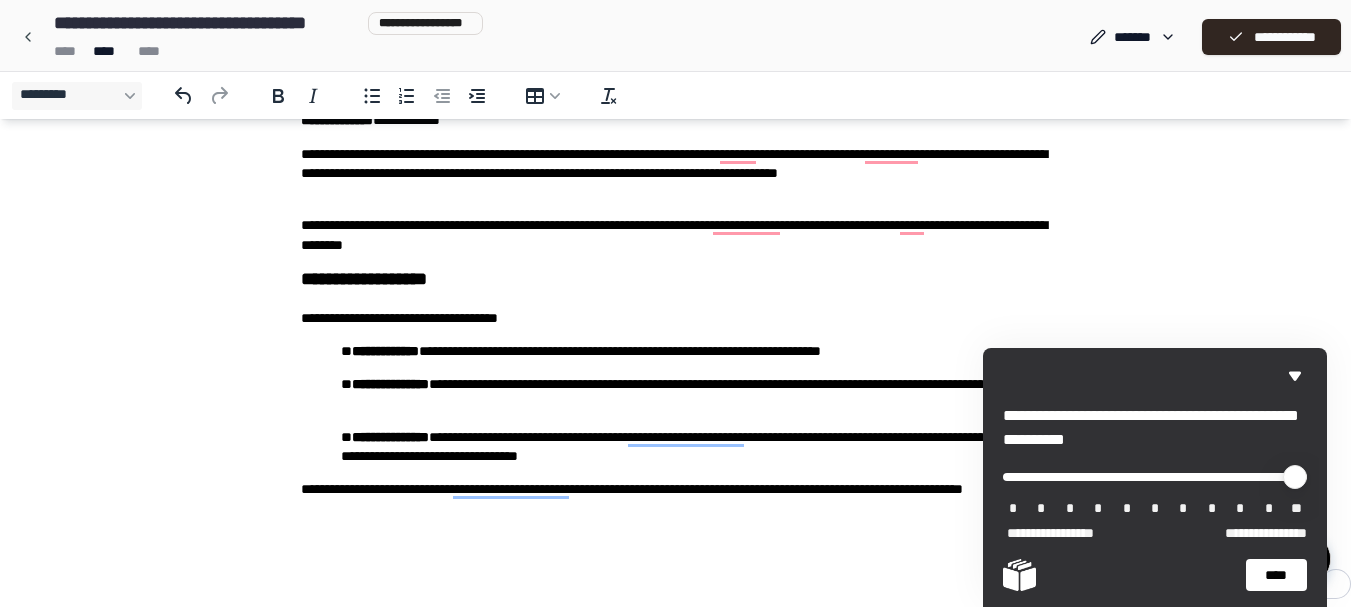 click on "****" at bounding box center [1276, 575] 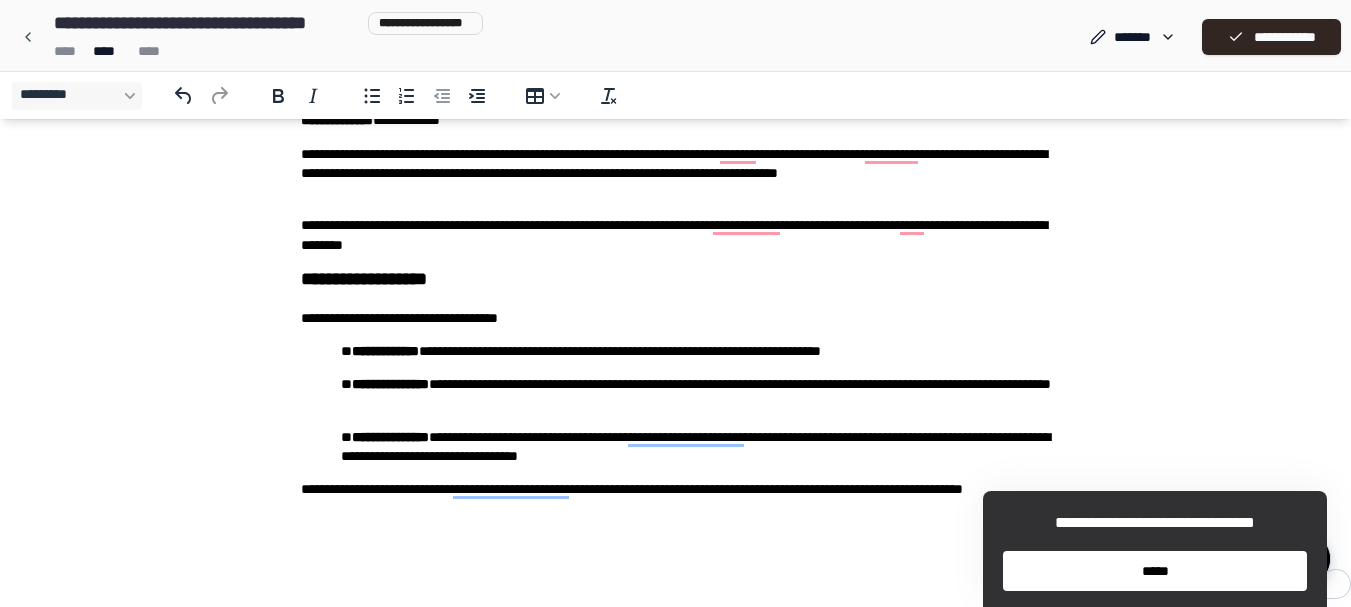 click on "*****" at bounding box center [1155, 571] 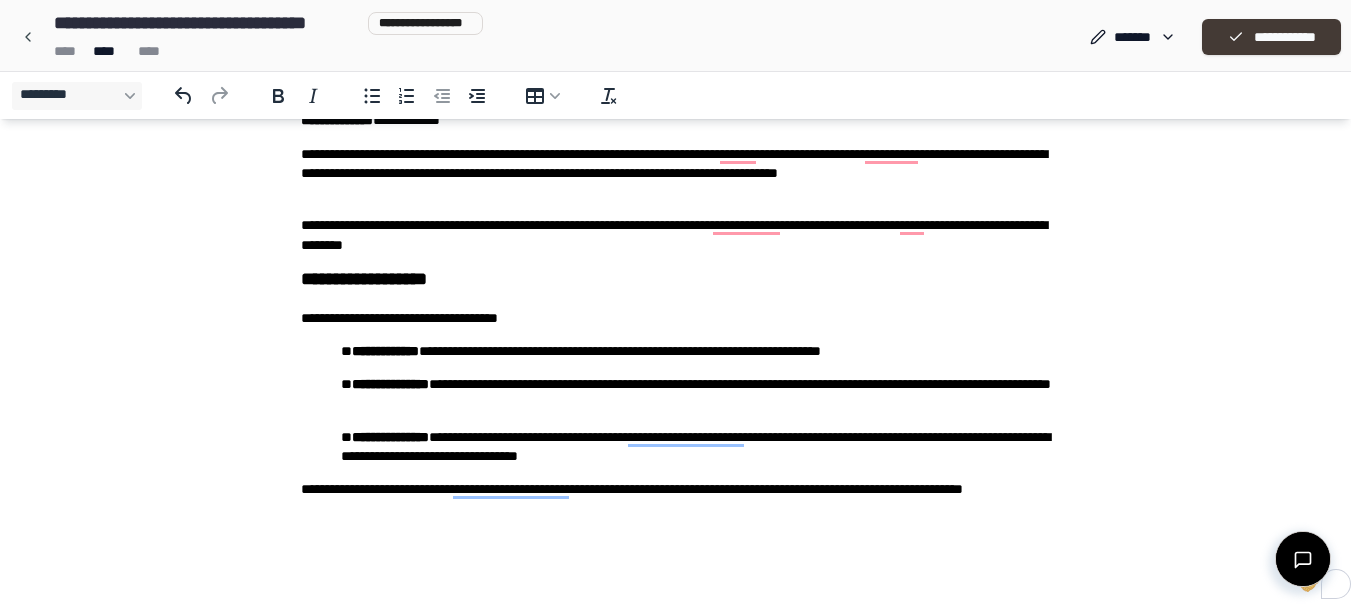 click on "**********" at bounding box center [1271, 37] 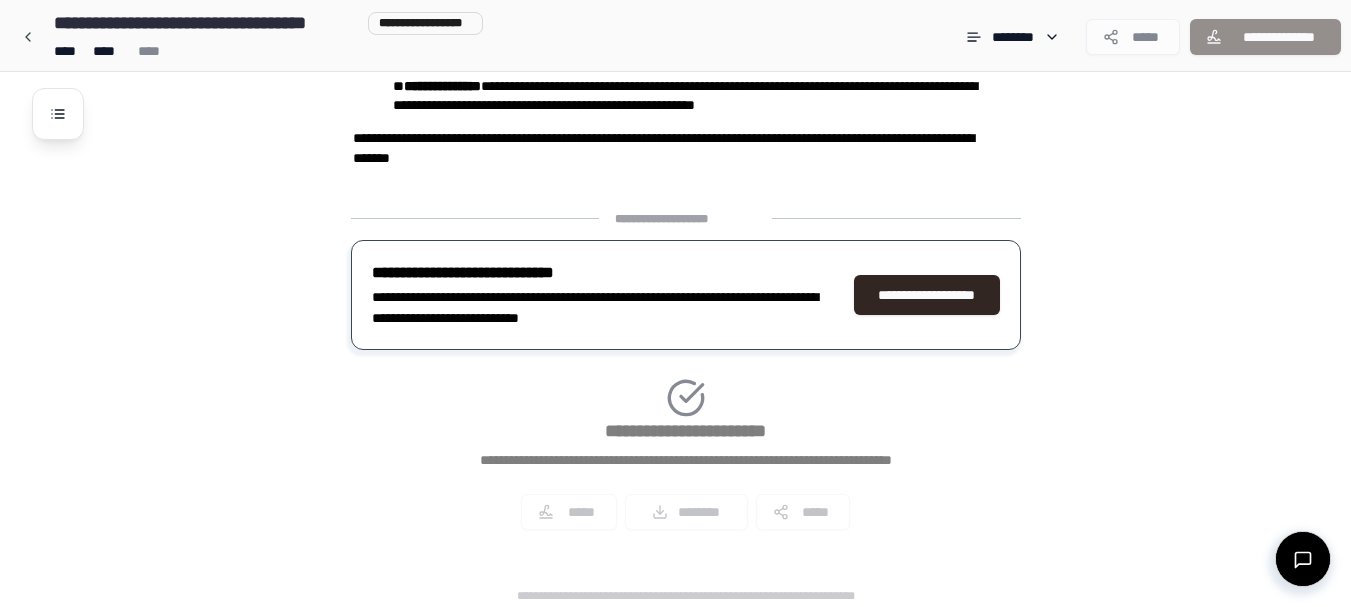 scroll, scrollTop: 575, scrollLeft: 0, axis: vertical 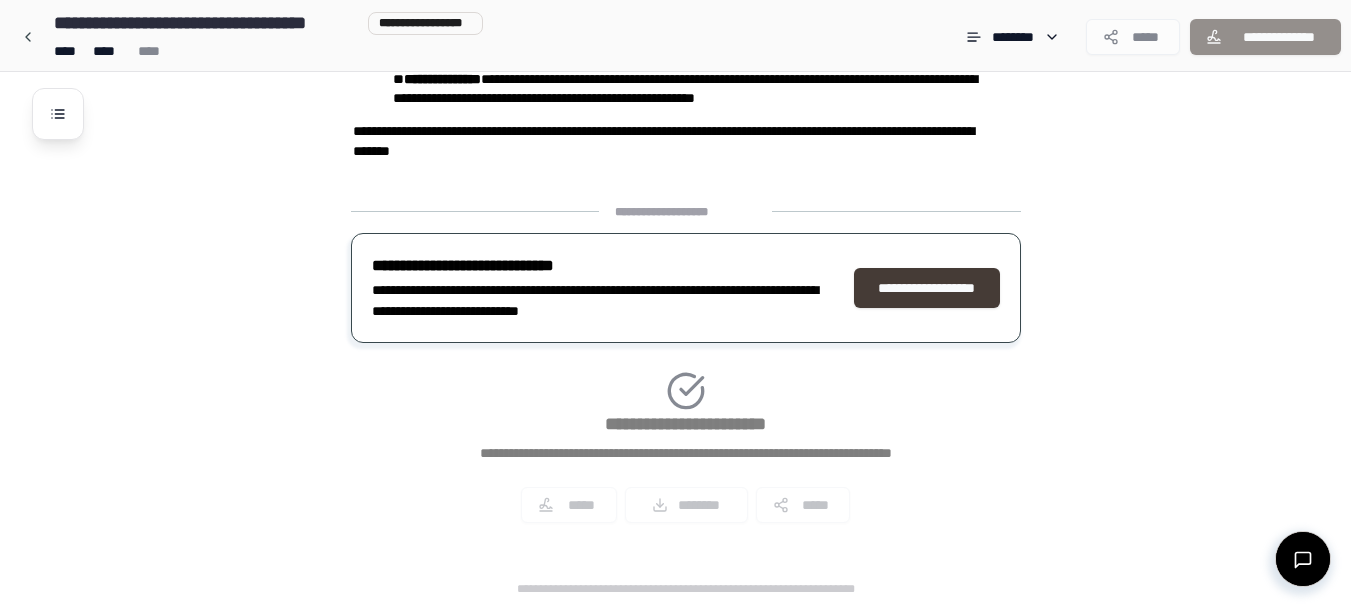 click on "**********" at bounding box center [927, 288] 